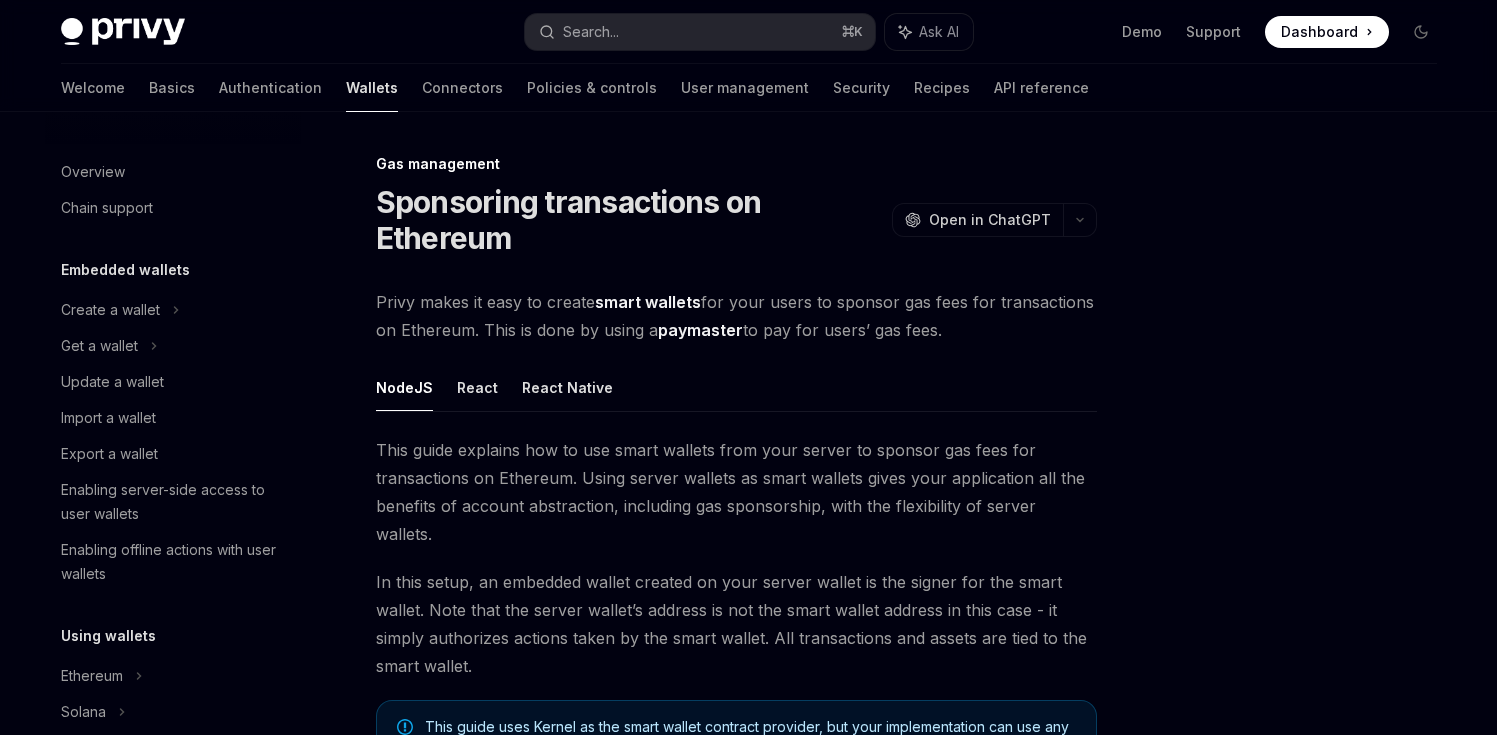 scroll, scrollTop: 415, scrollLeft: 0, axis: vertical 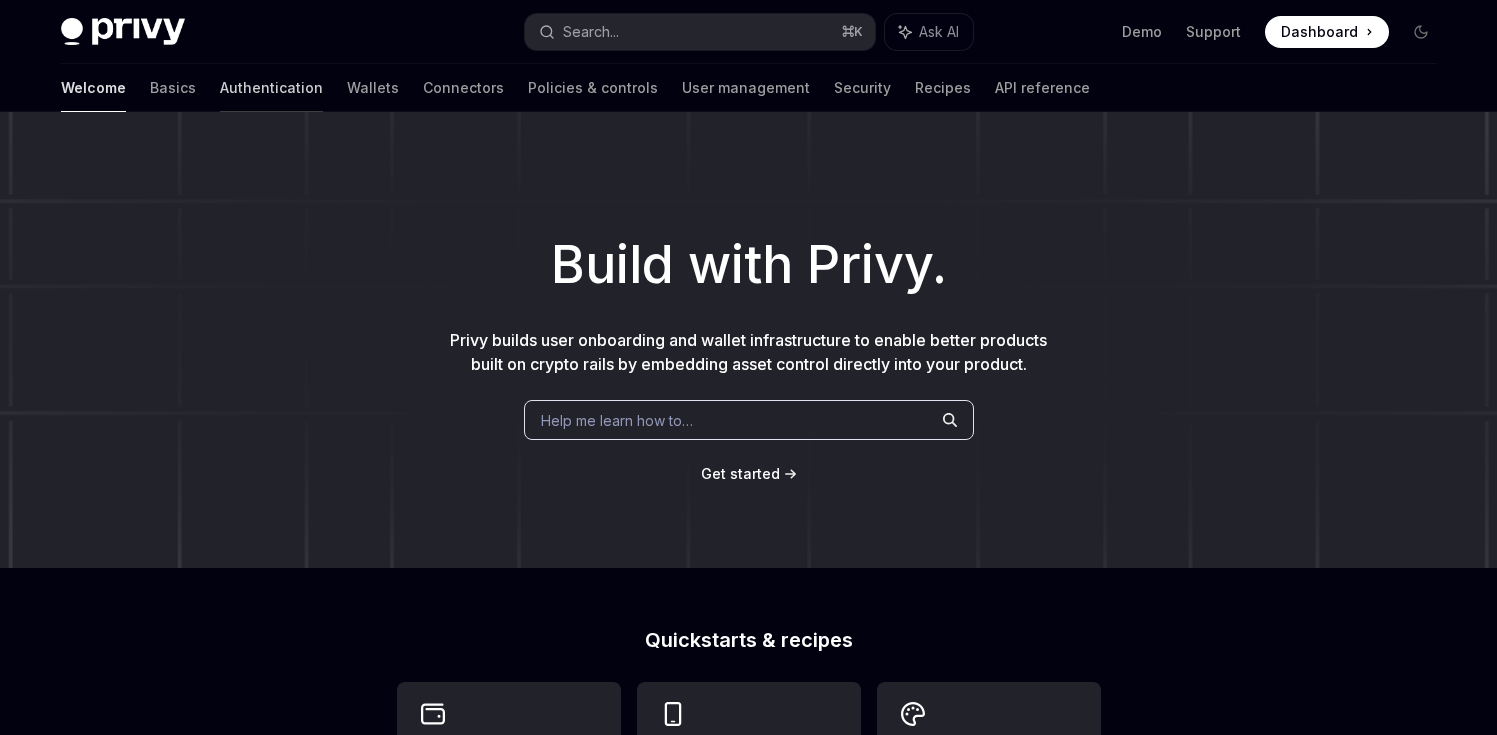 click on "Authentication" at bounding box center [271, 88] 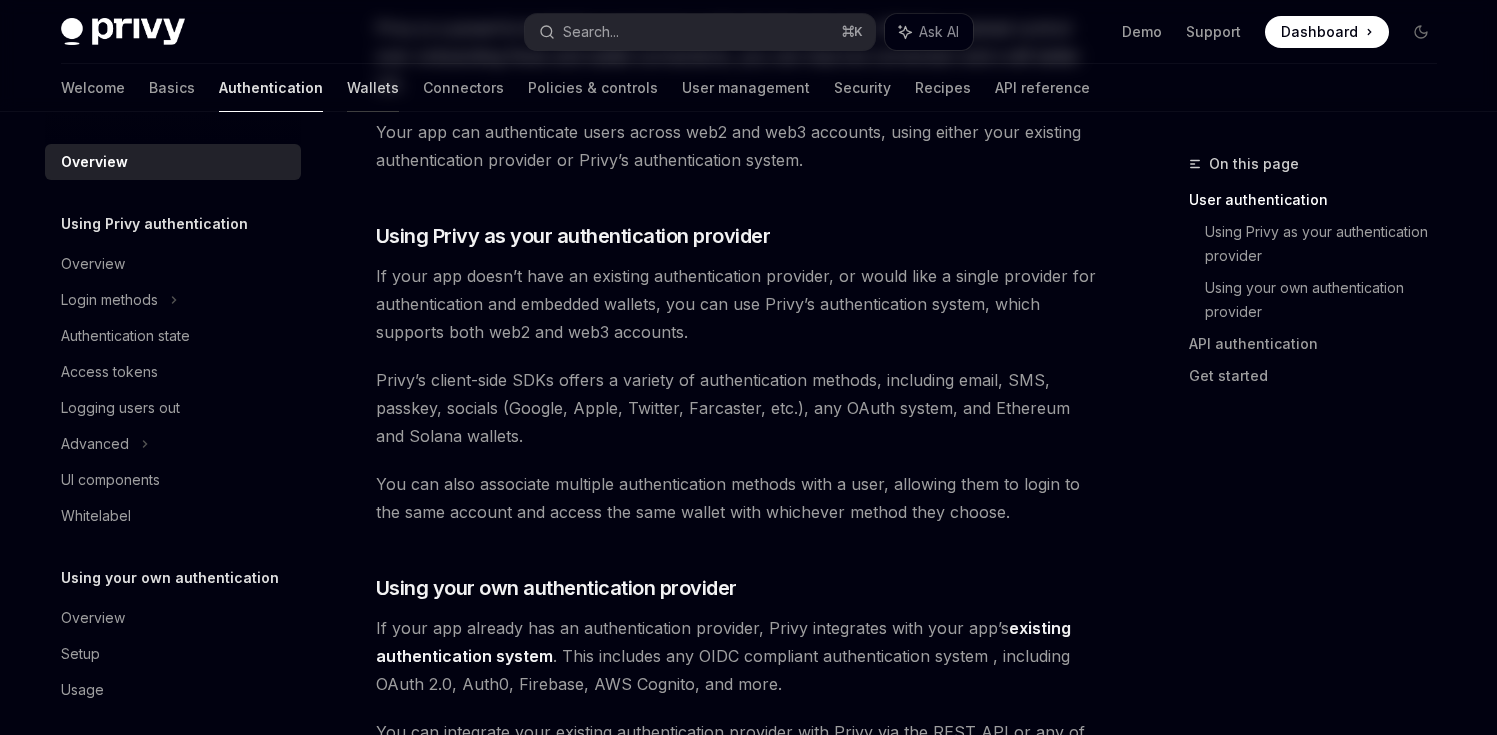 scroll, scrollTop: 635, scrollLeft: 0, axis: vertical 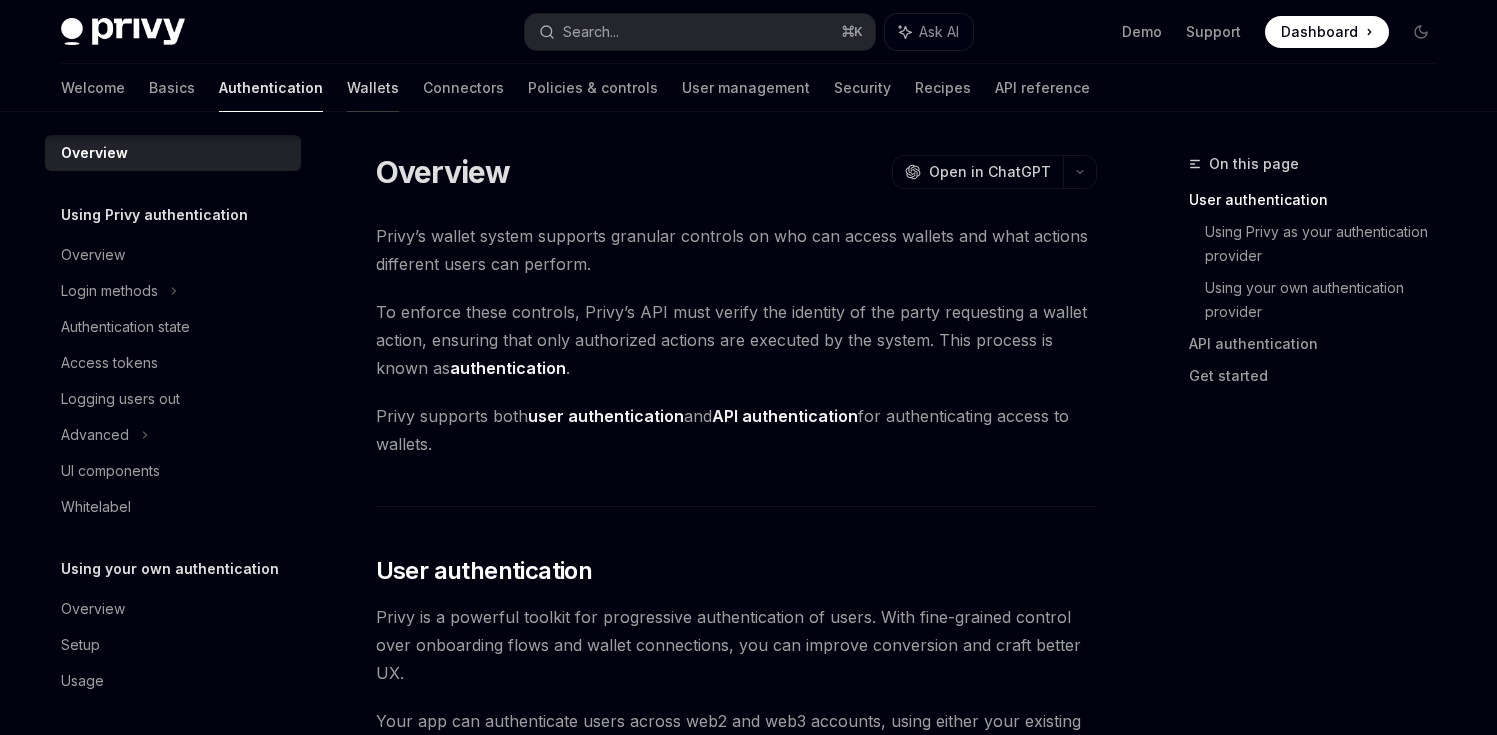 click on "Wallets" at bounding box center [373, 88] 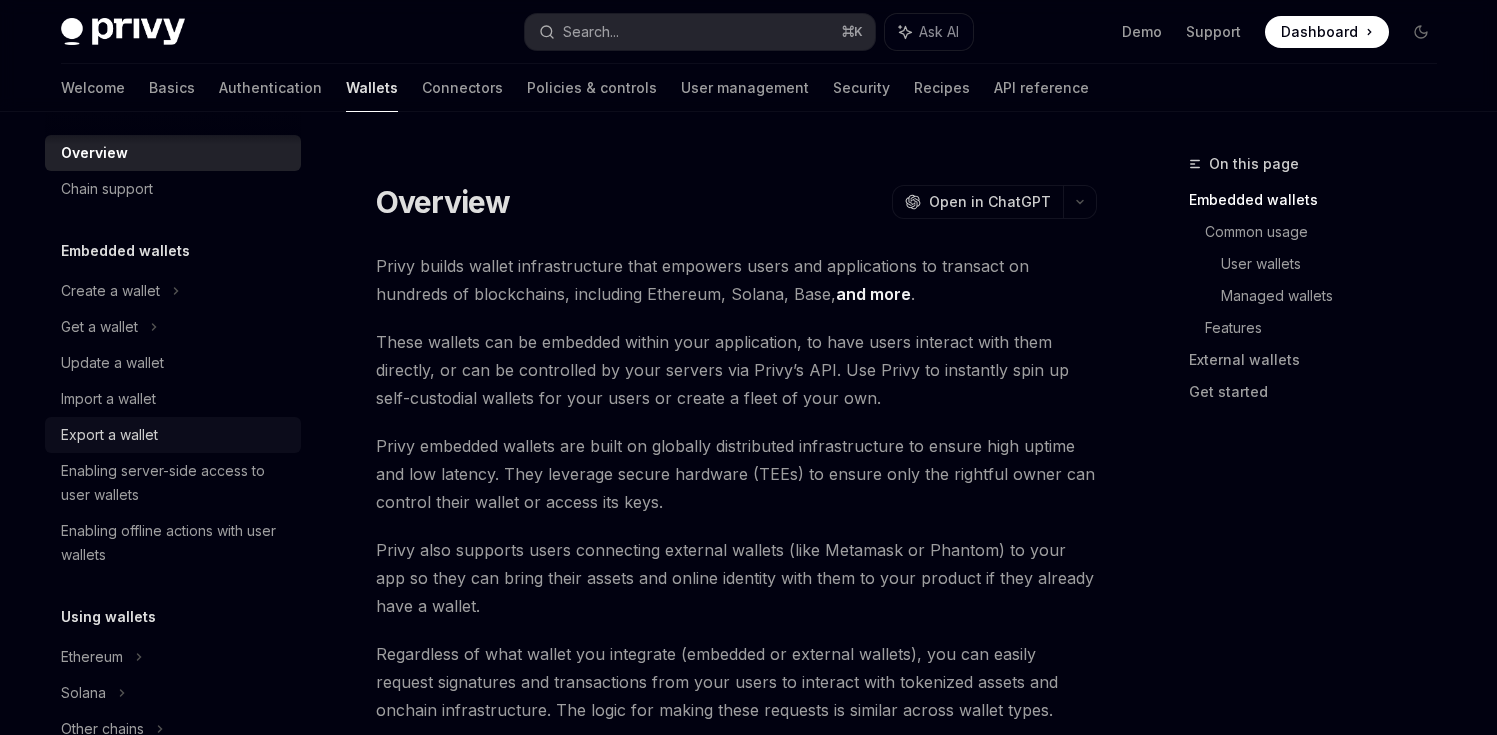 scroll, scrollTop: 0, scrollLeft: 0, axis: both 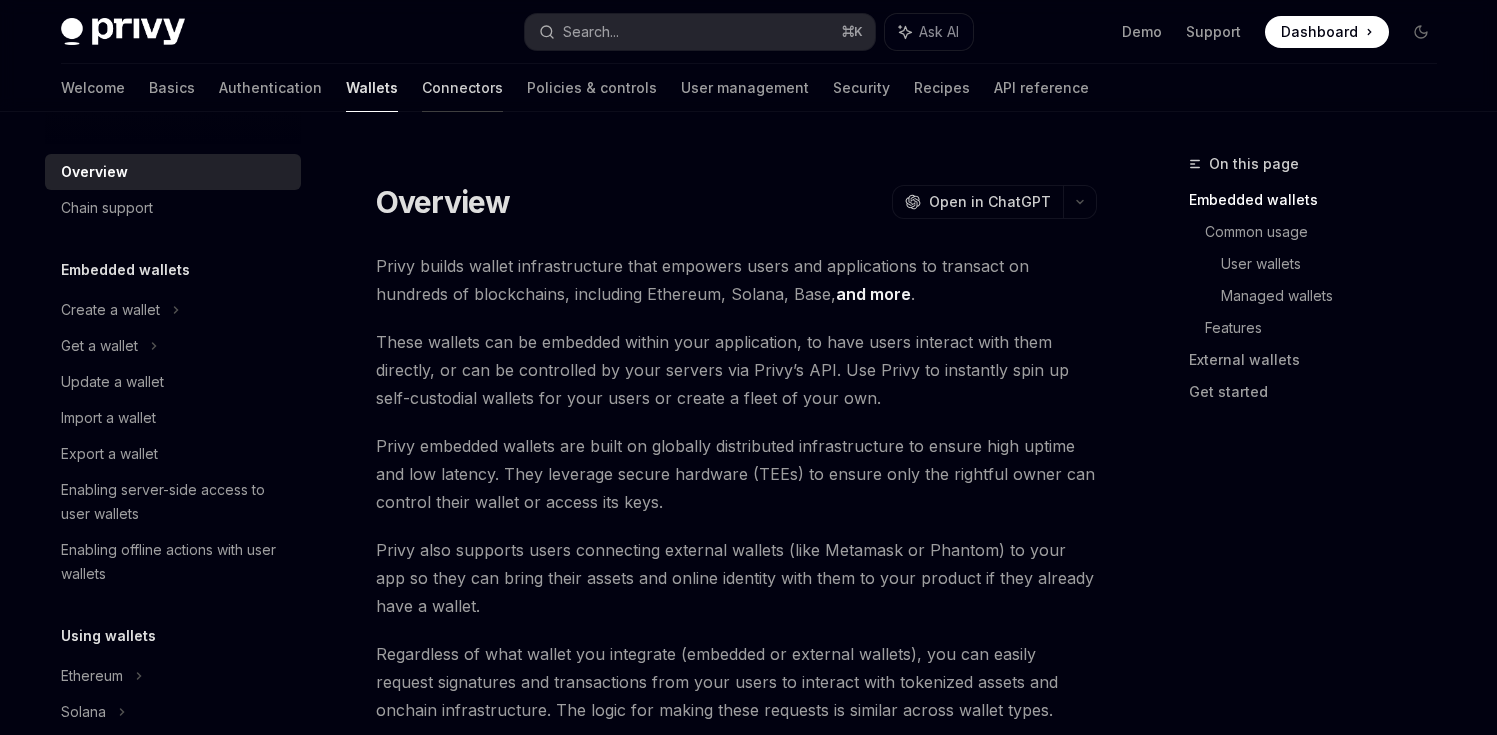 click on "Connectors" at bounding box center [462, 88] 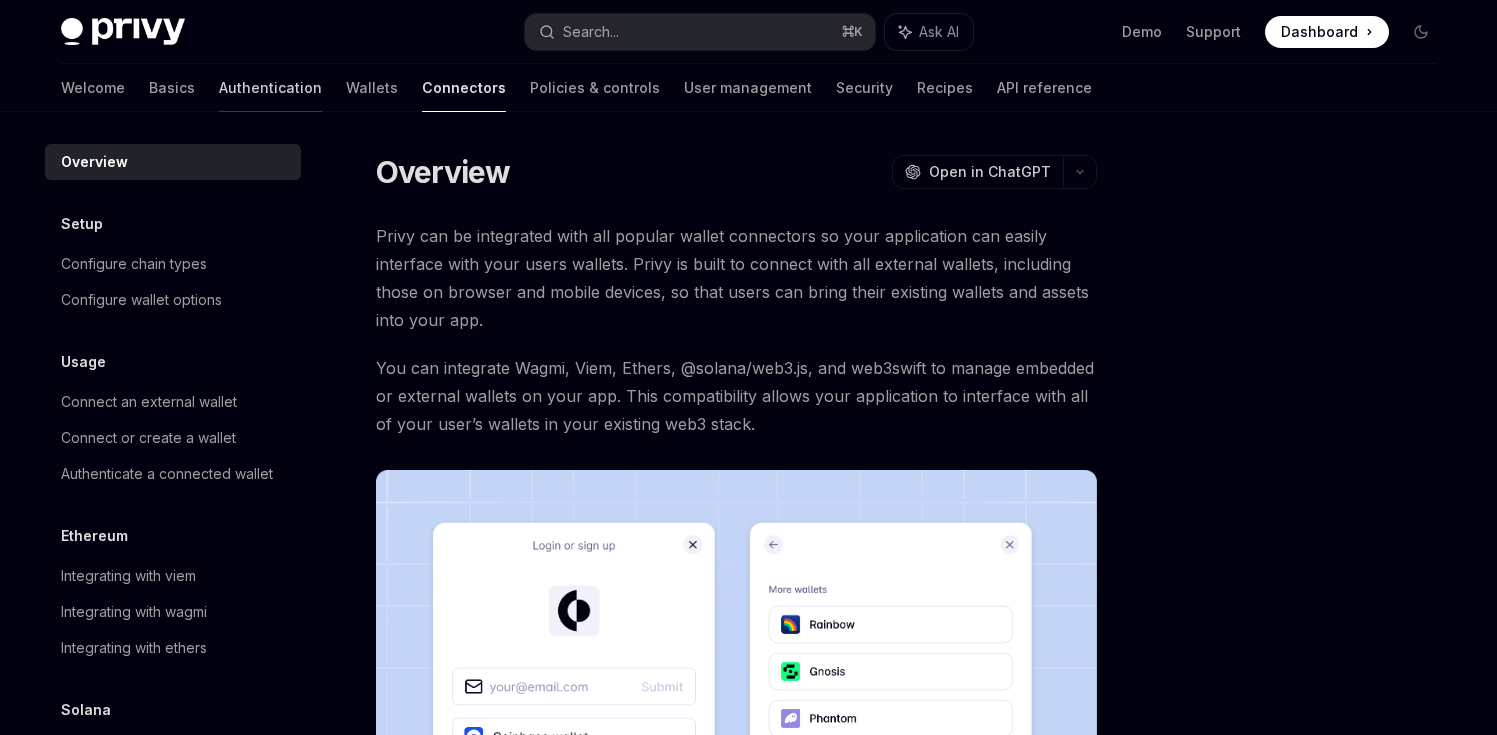 click on "Authentication" at bounding box center [270, 88] 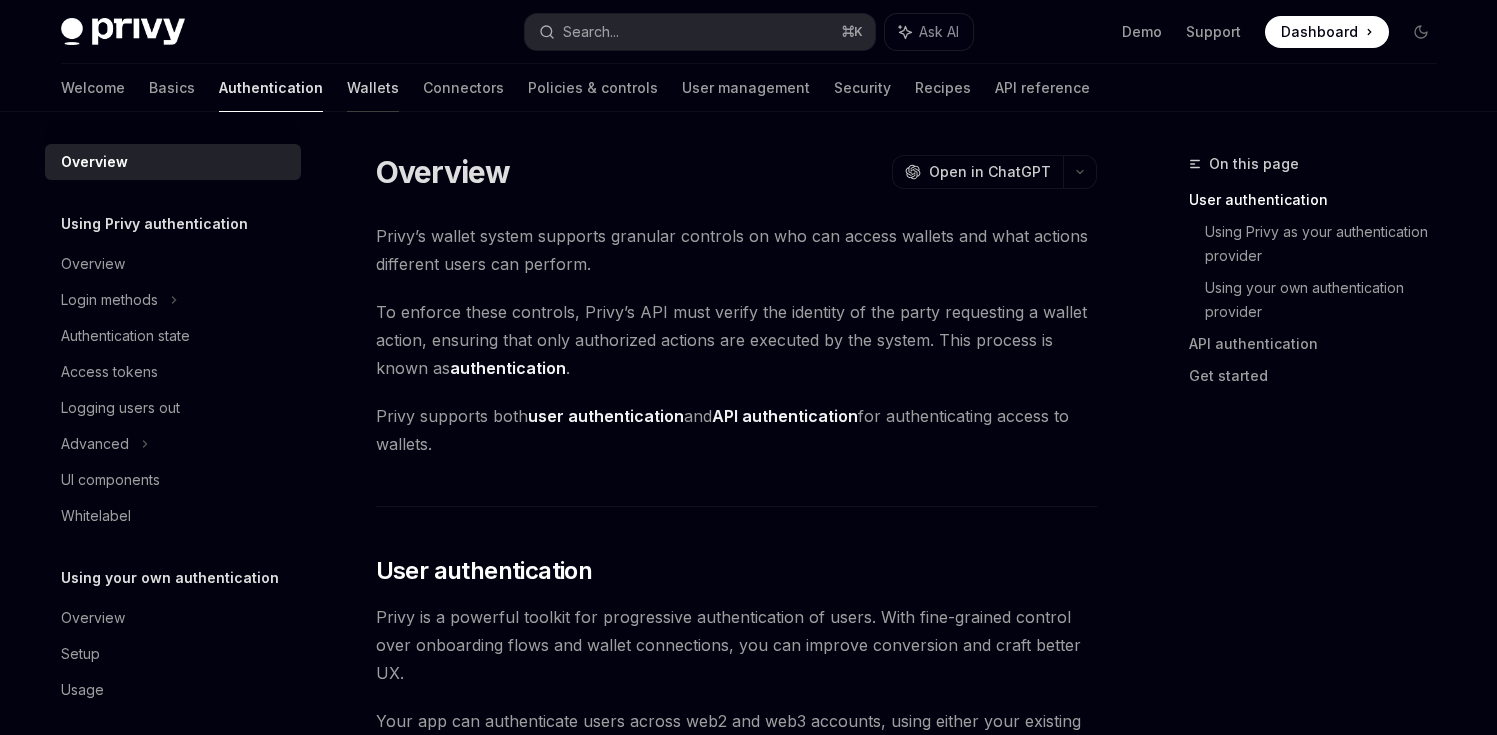 click on "Wallets" at bounding box center (373, 88) 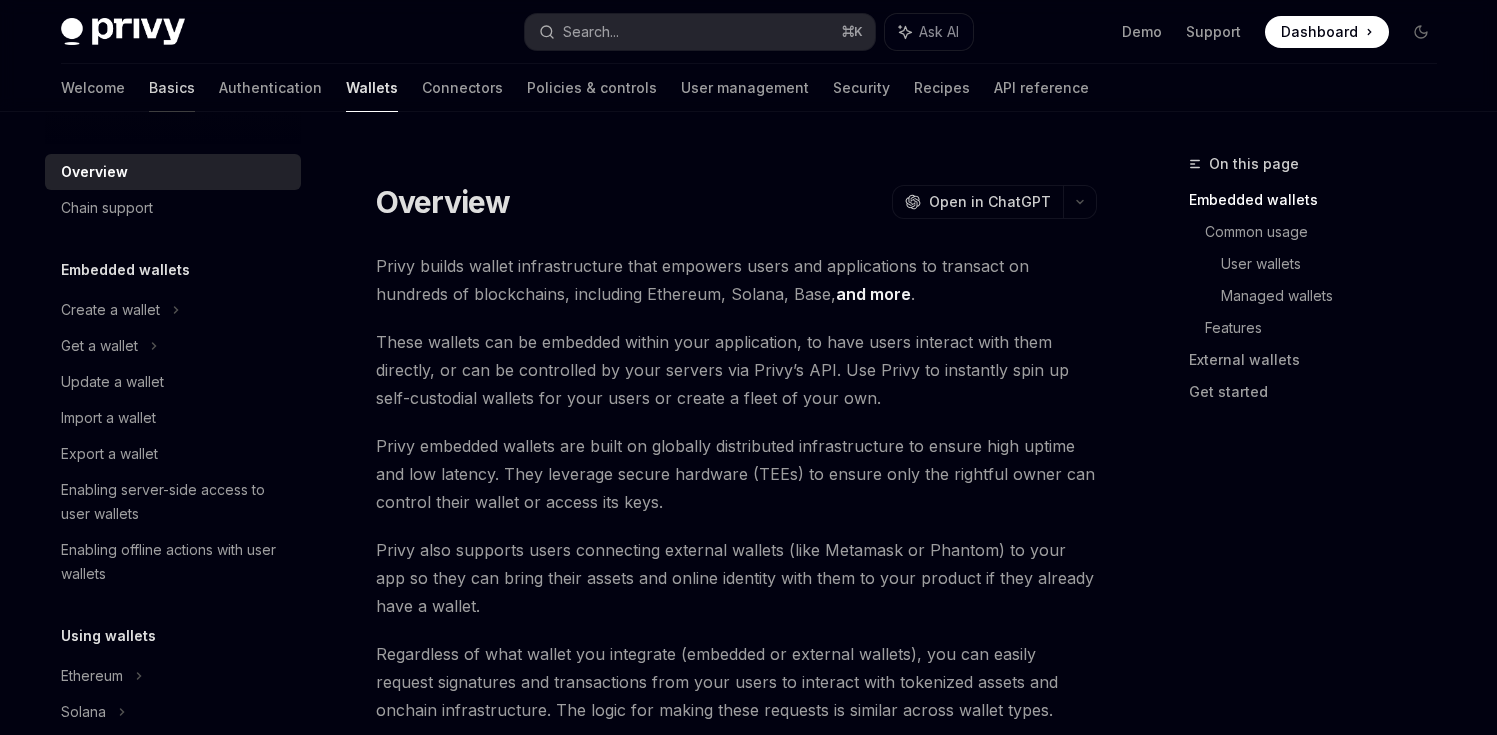 click on "Basics" at bounding box center (172, 88) 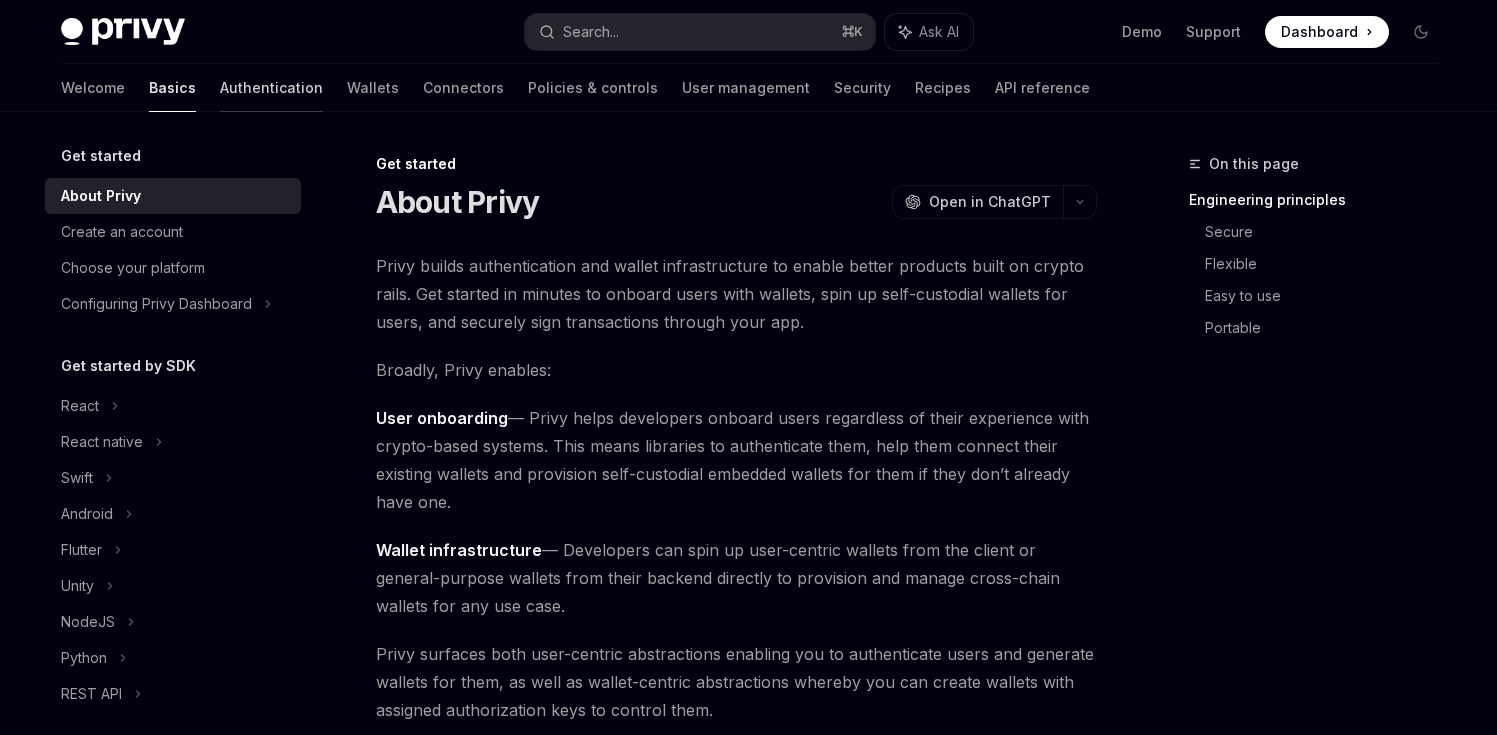click on "Authentication" at bounding box center [271, 88] 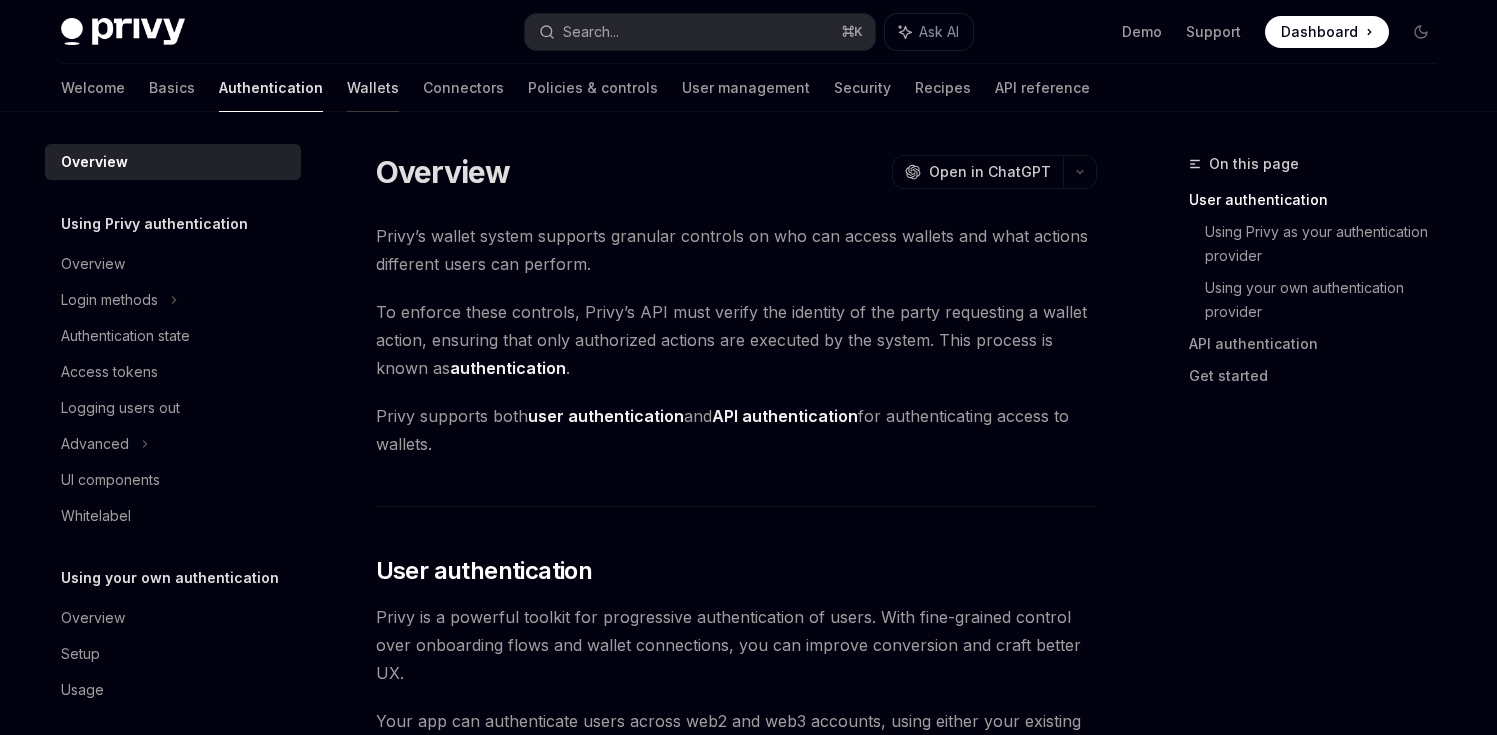 click on "Wallets" at bounding box center (373, 88) 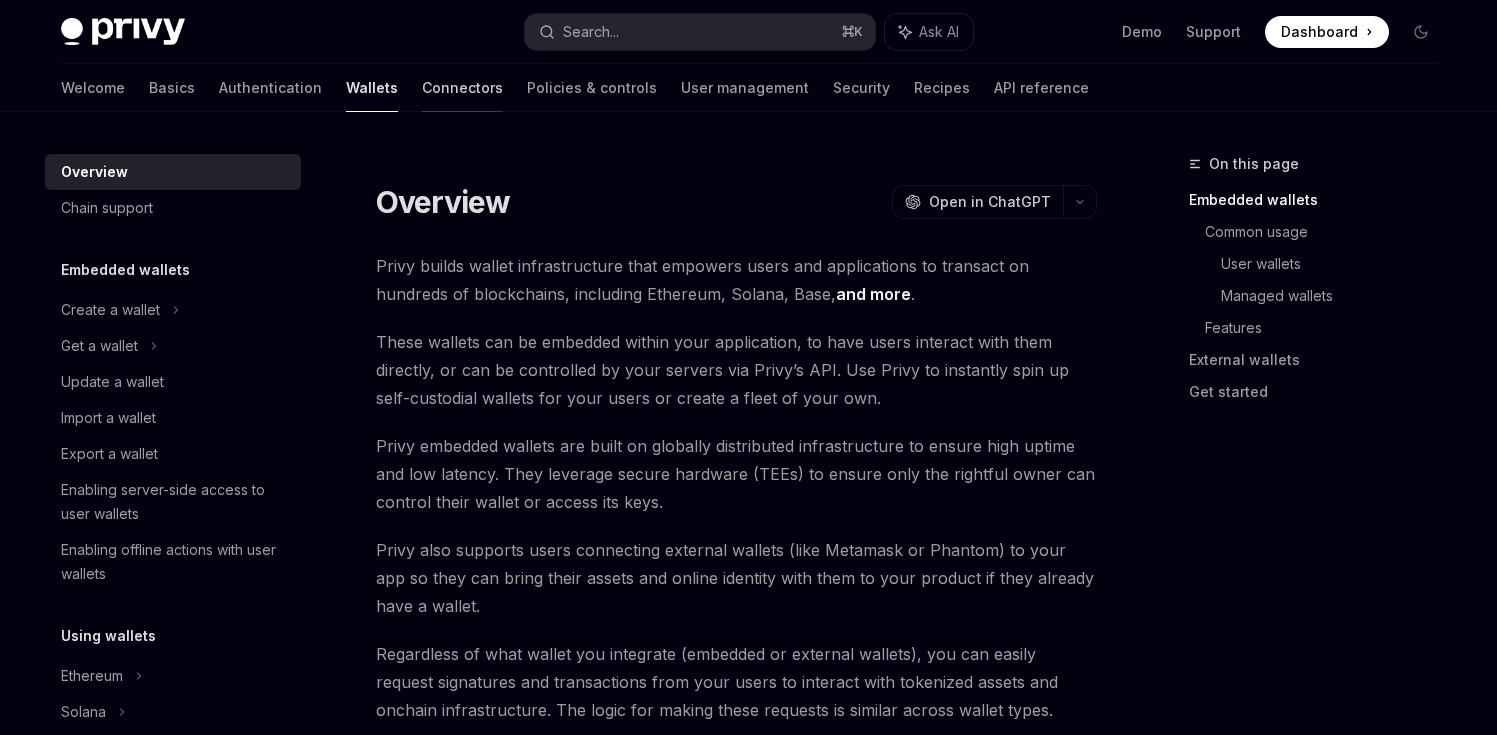click on "Connectors" at bounding box center [462, 88] 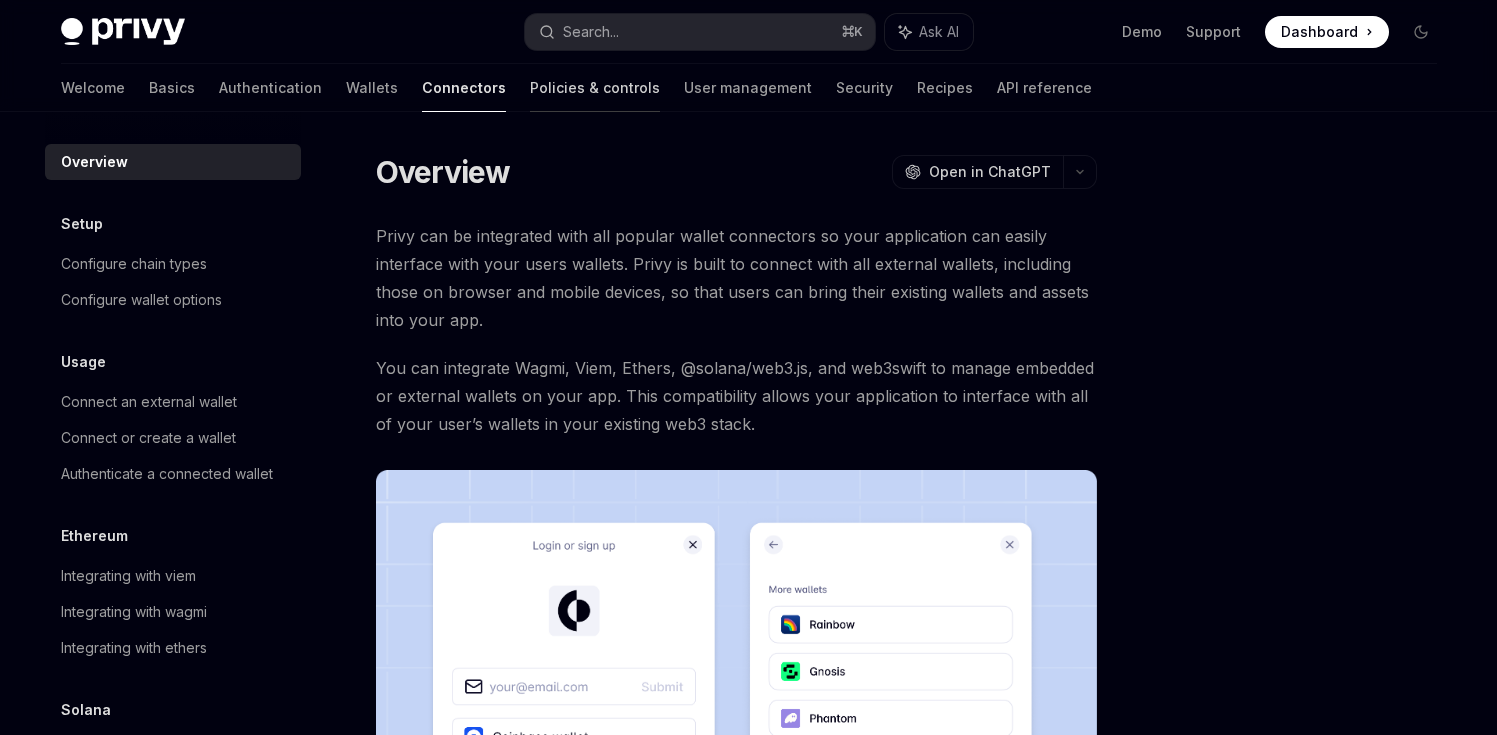 click on "Policies & controls" at bounding box center [595, 88] 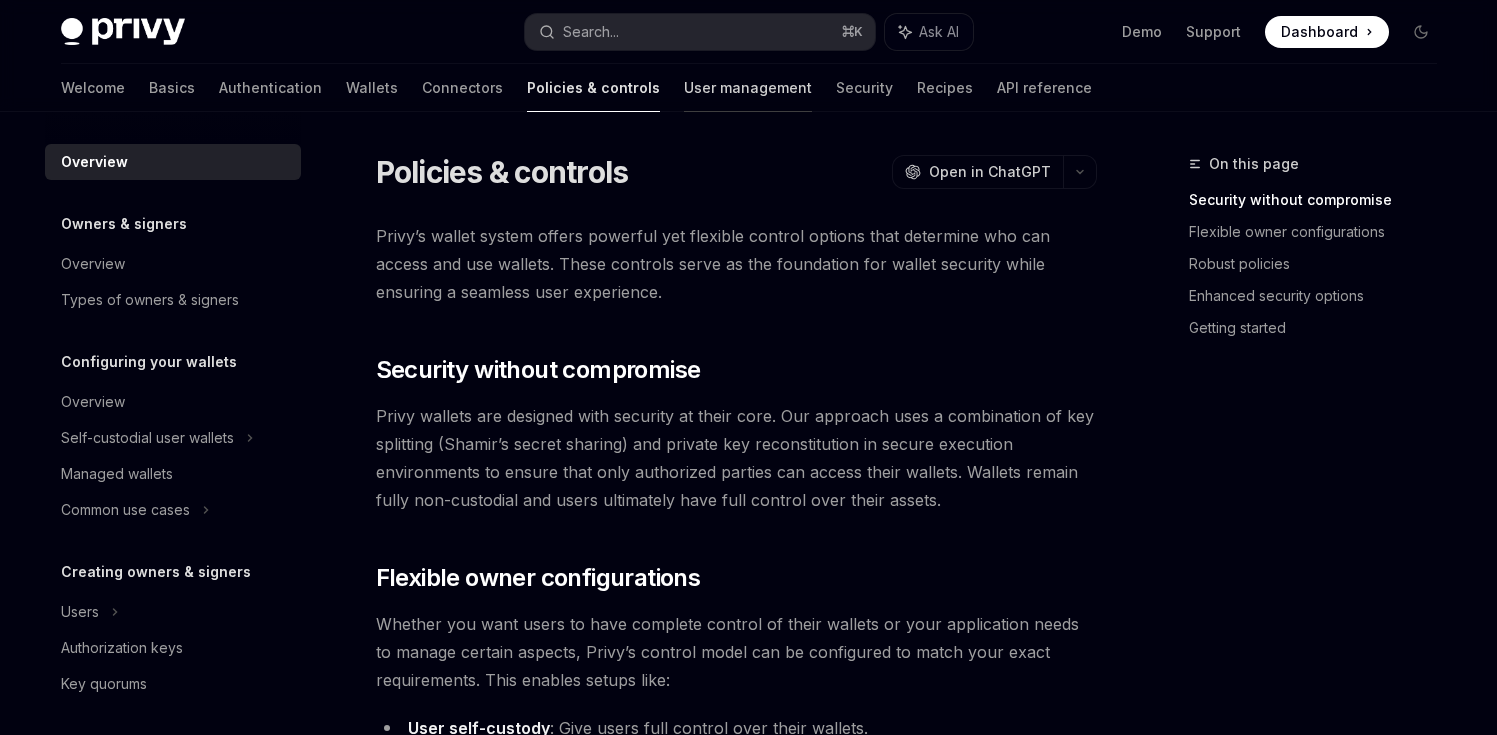 click on "User management" at bounding box center (748, 88) 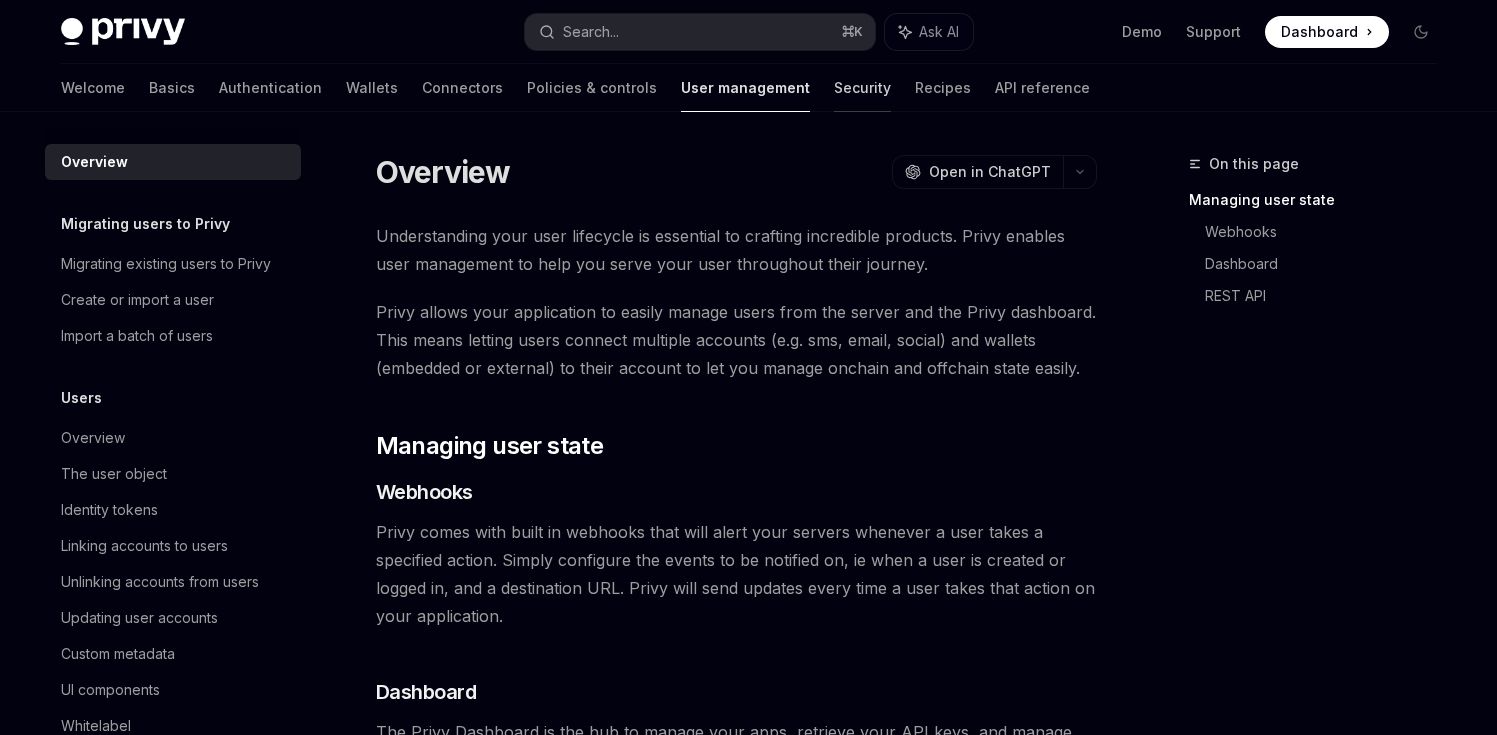 click on "Security" at bounding box center [862, 88] 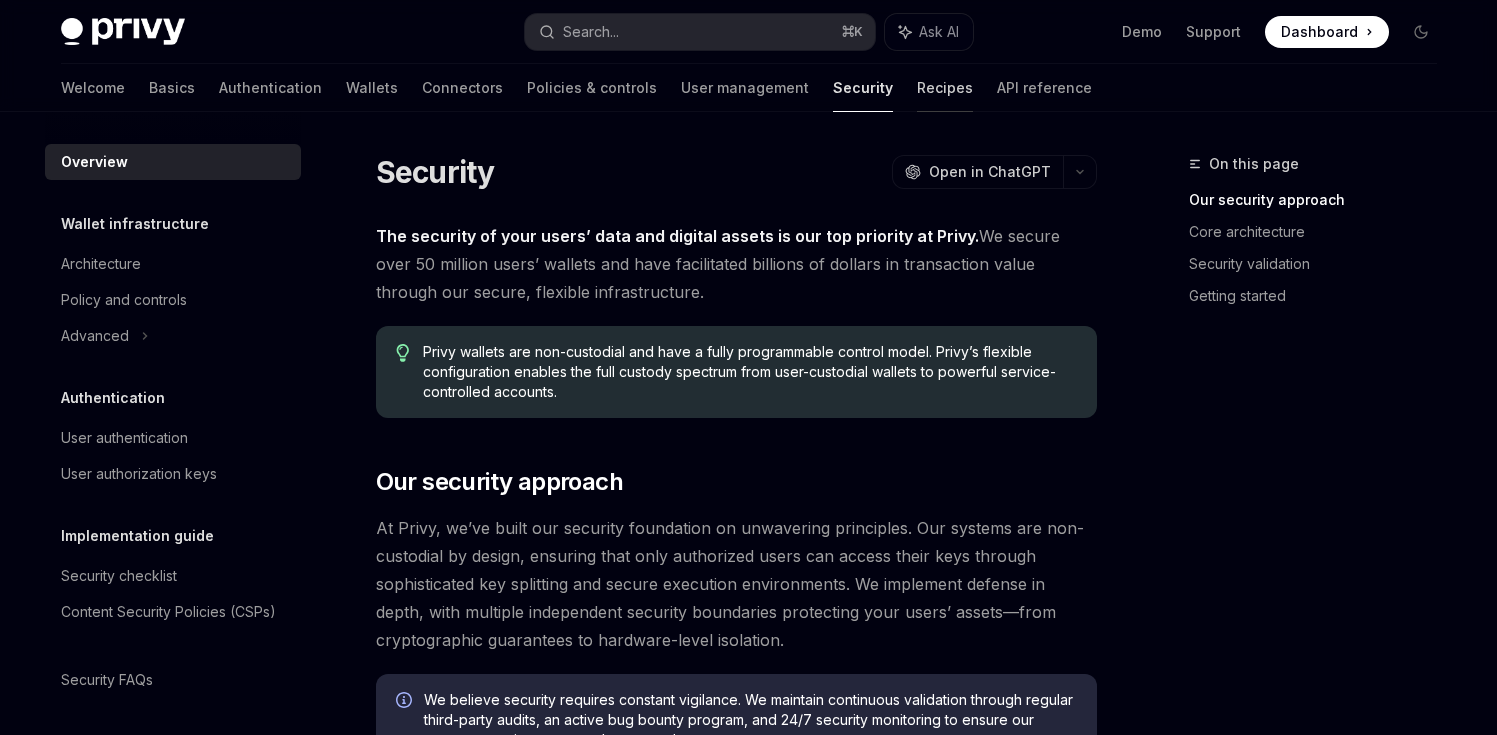 click on "Recipes" at bounding box center (945, 88) 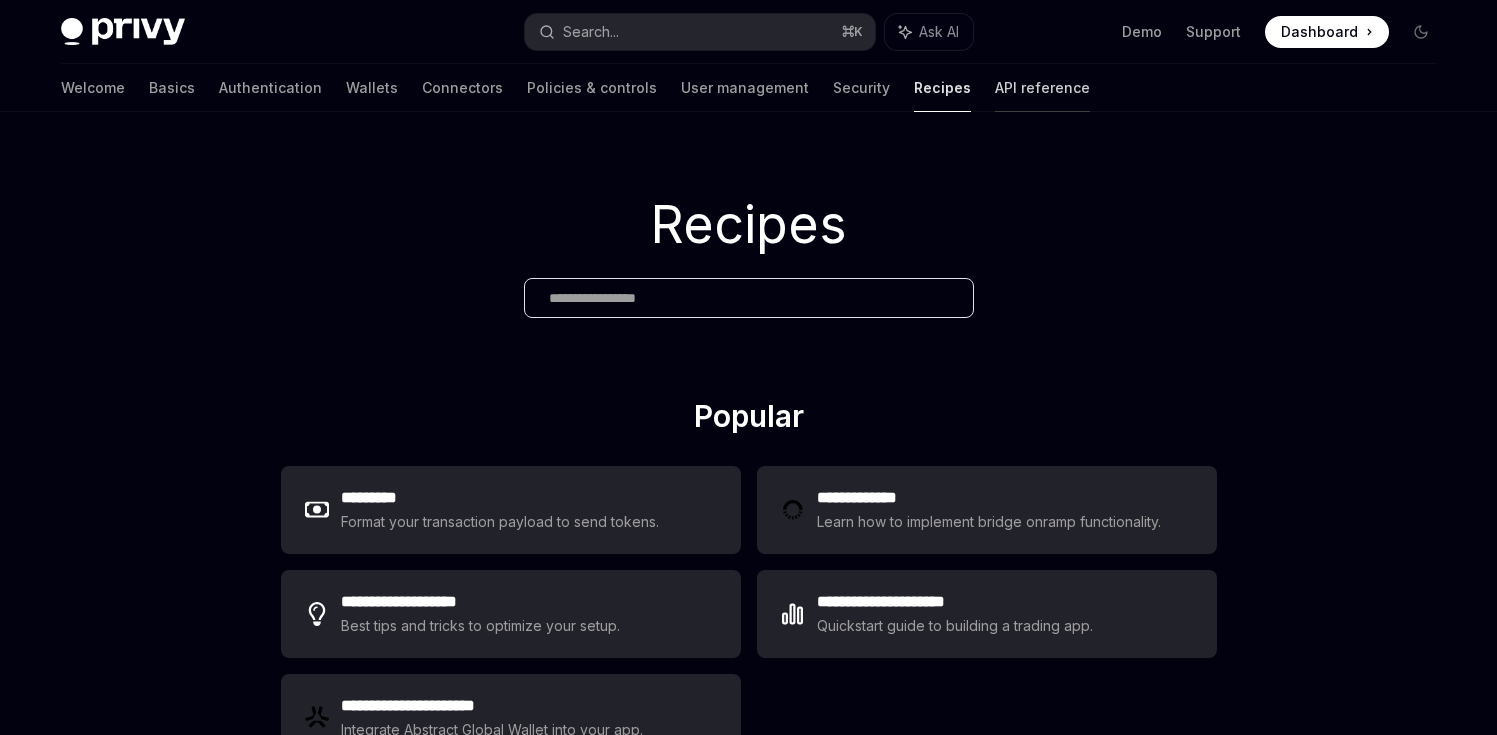 click on "API reference" at bounding box center (1042, 88) 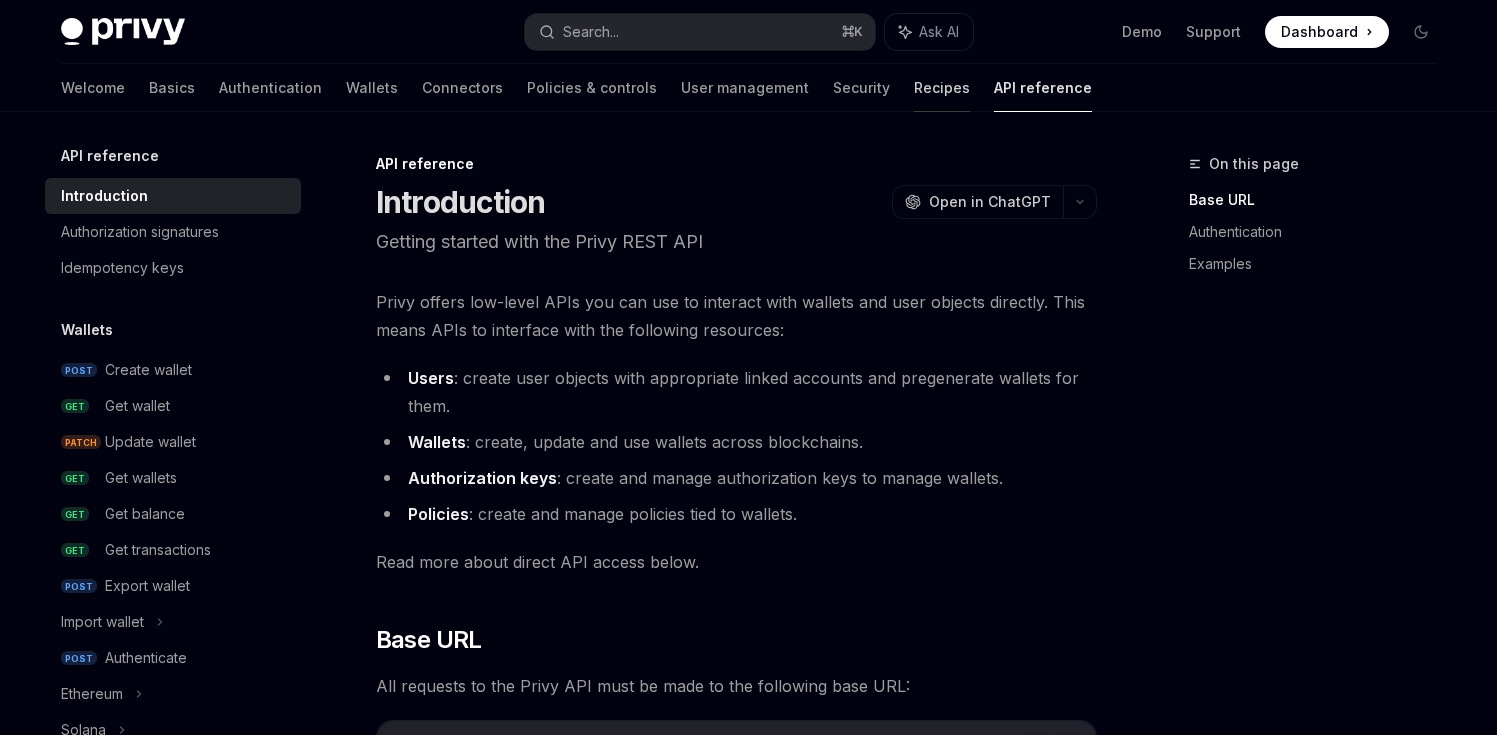 click on "Recipes" at bounding box center [942, 88] 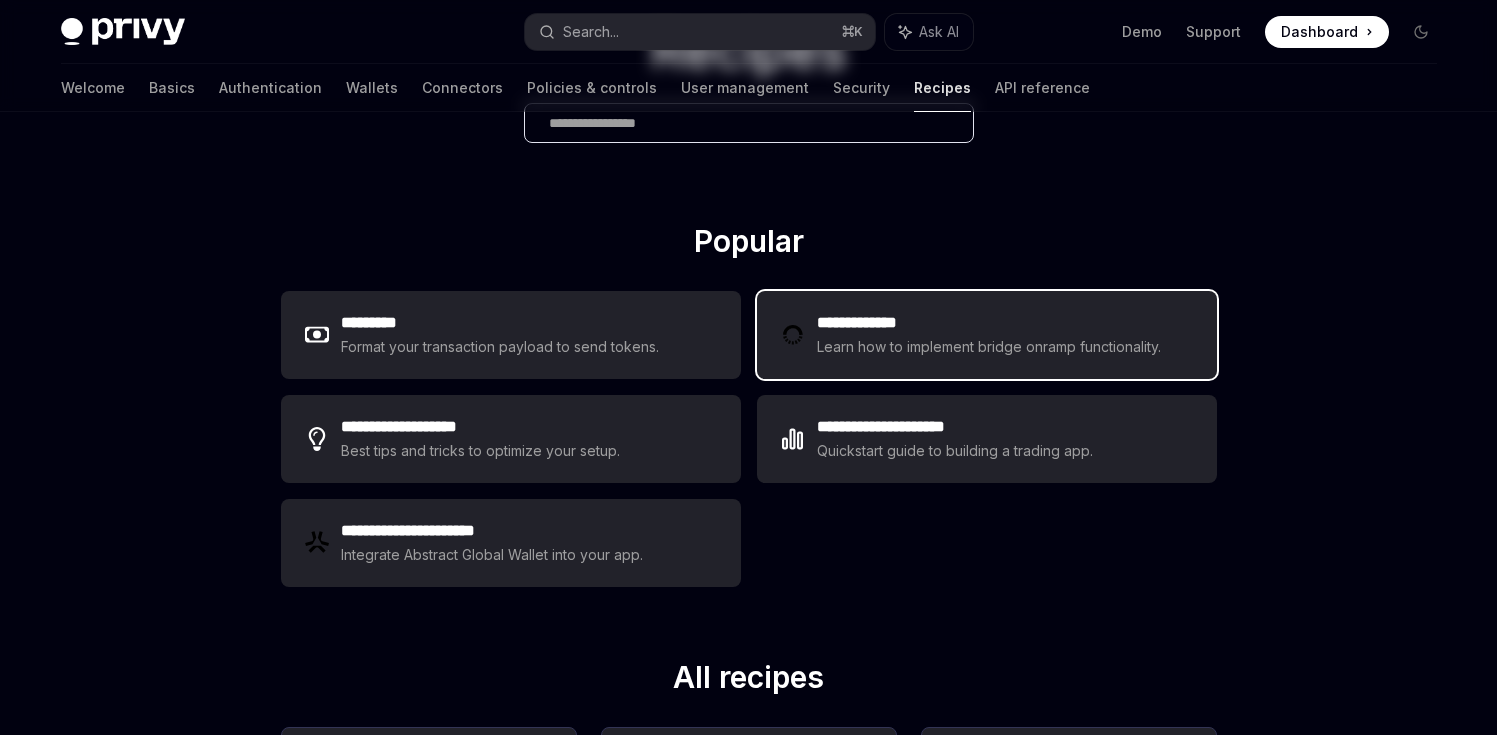 scroll, scrollTop: 180, scrollLeft: 0, axis: vertical 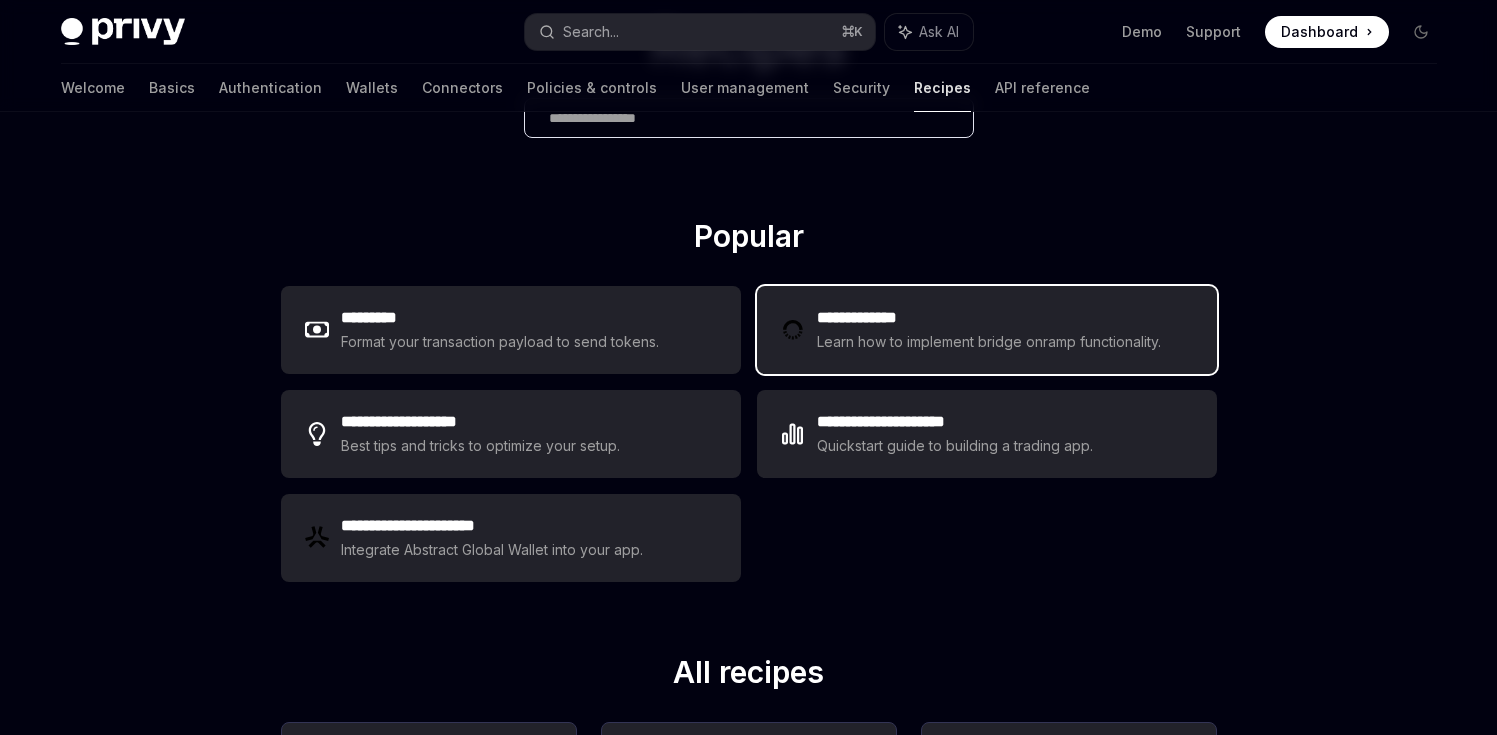 click 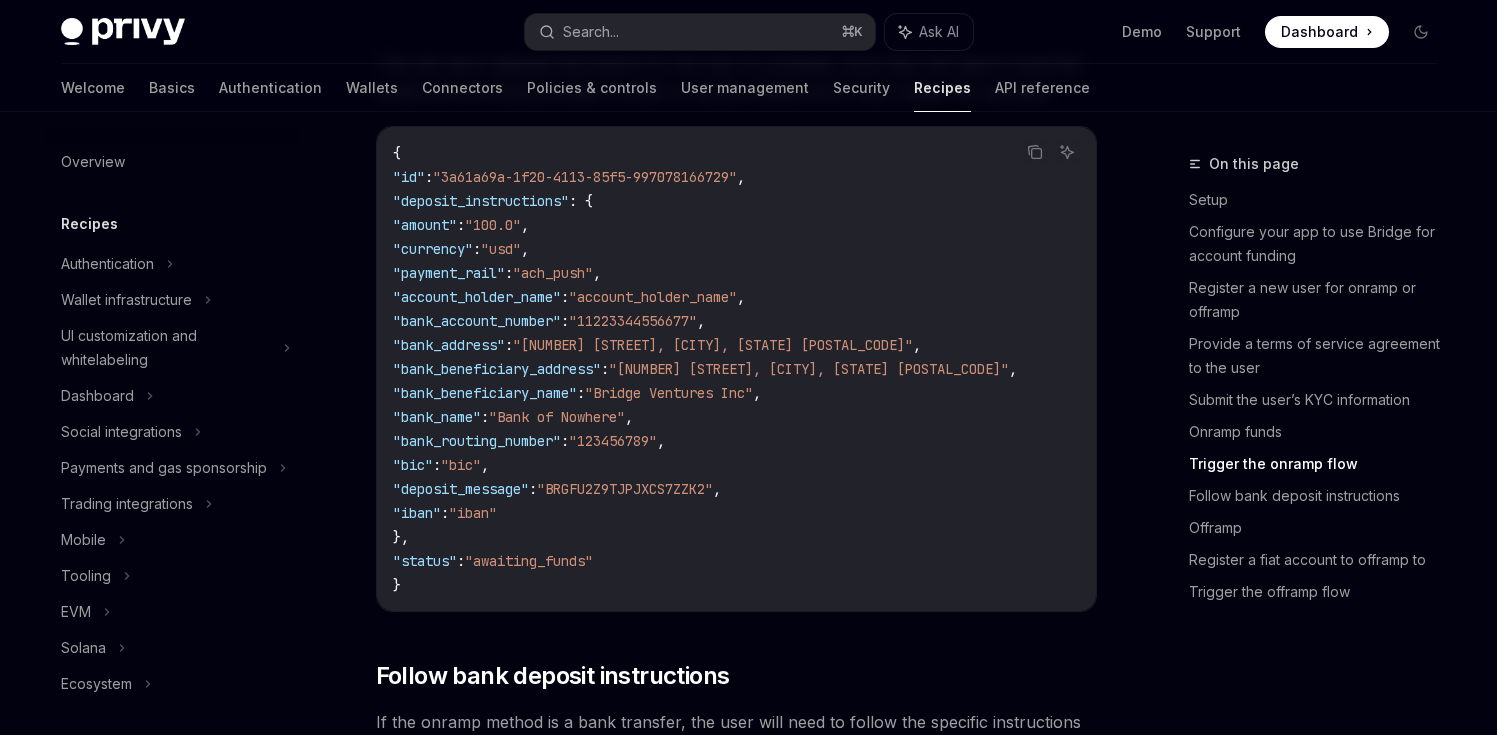 scroll, scrollTop: 4526, scrollLeft: 0, axis: vertical 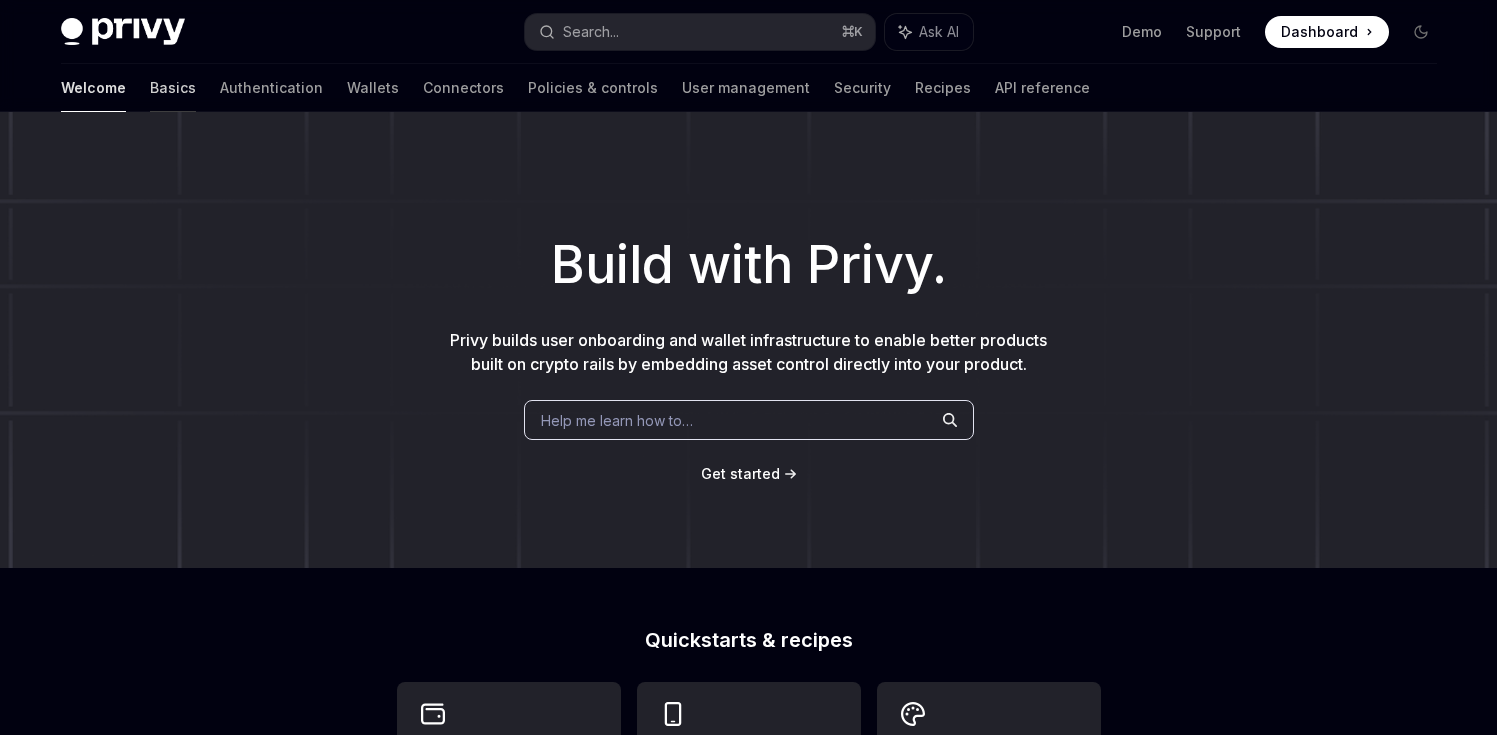 click on "Basics" at bounding box center [173, 88] 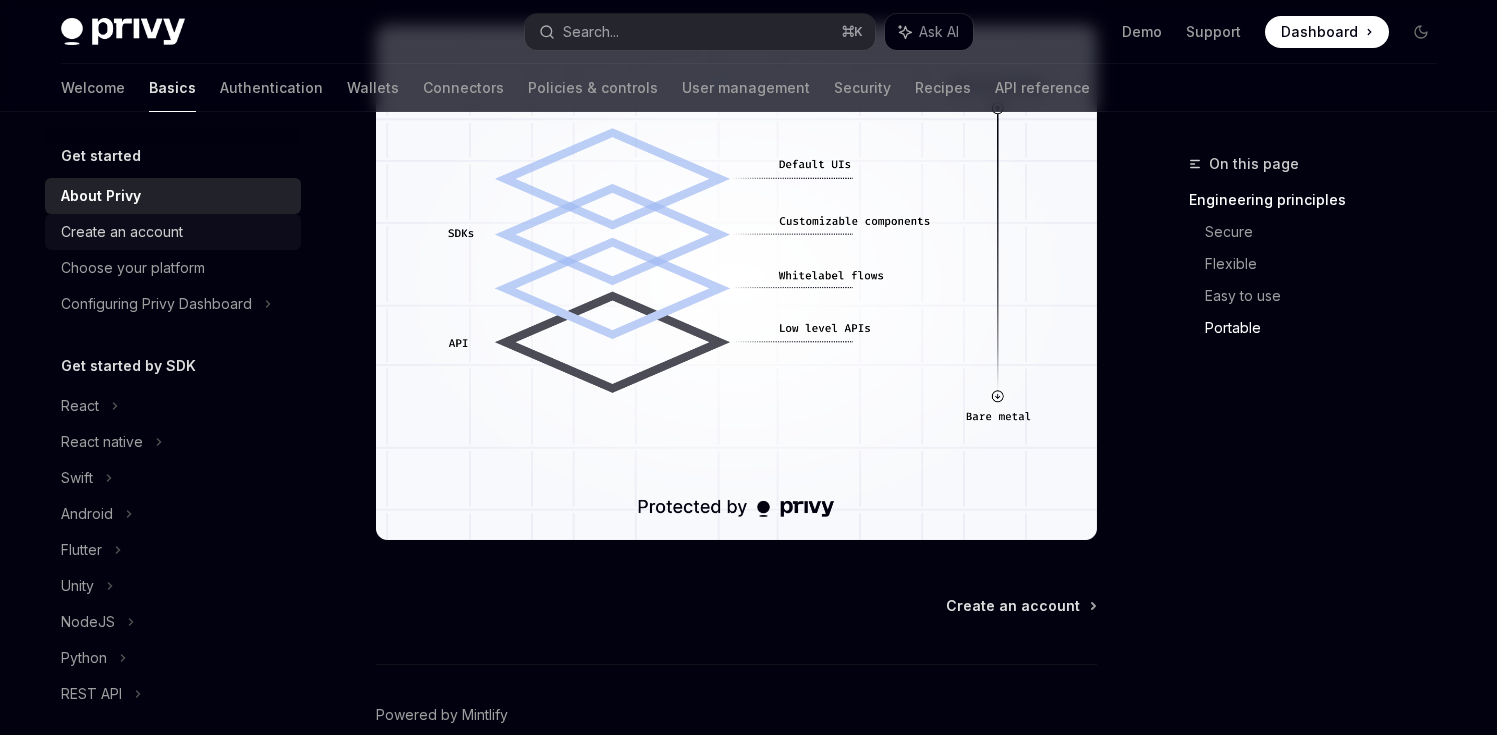 scroll, scrollTop: 1791, scrollLeft: 0, axis: vertical 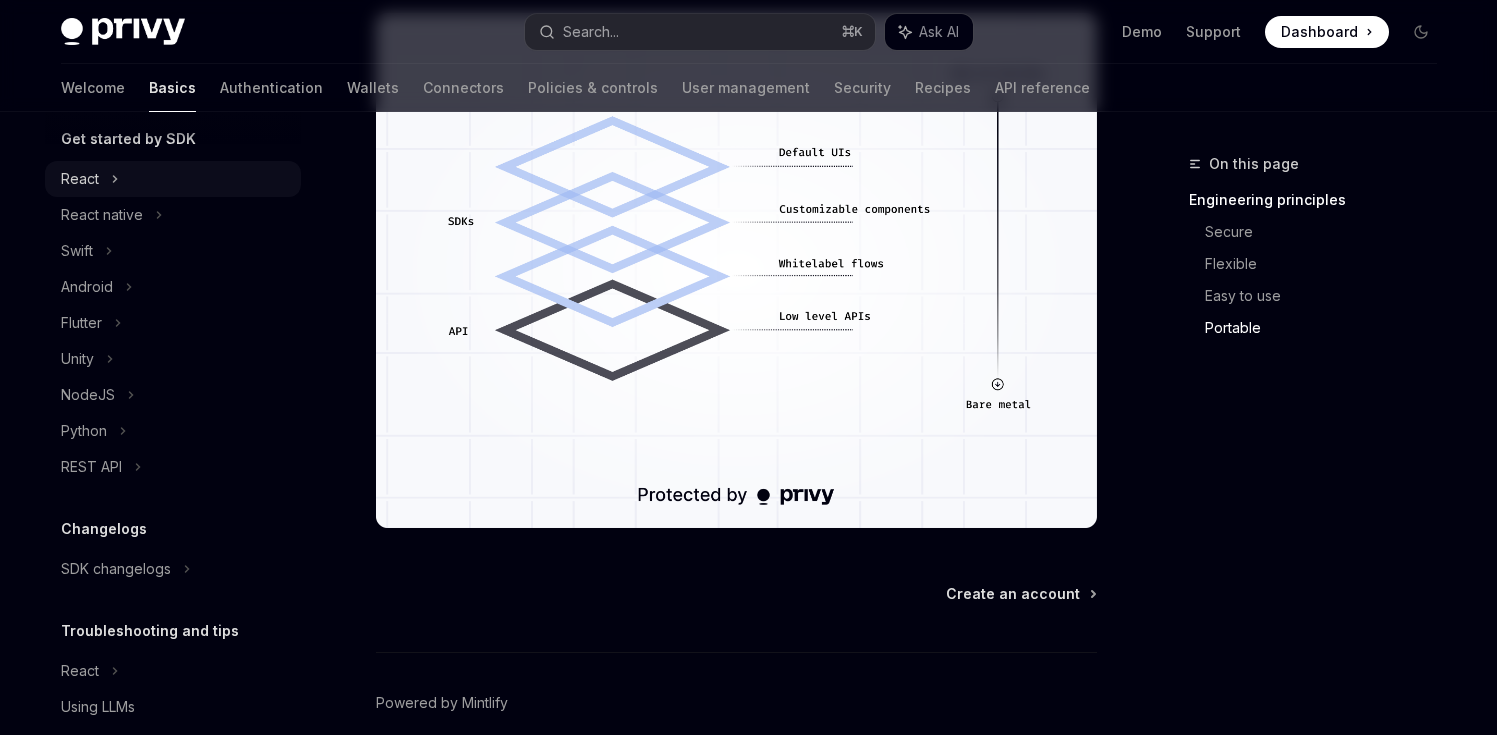 click on "React" at bounding box center [173, 179] 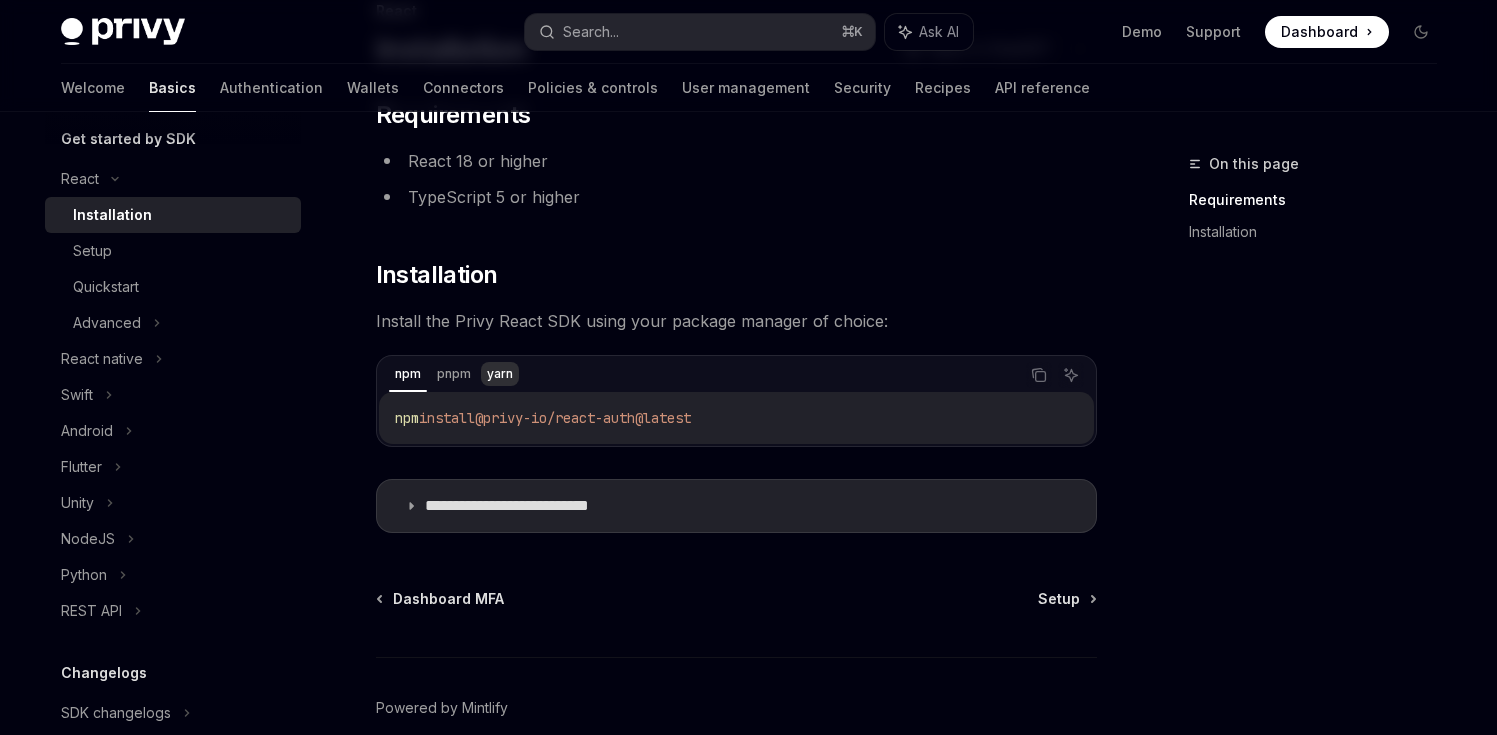 scroll, scrollTop: 152, scrollLeft: 0, axis: vertical 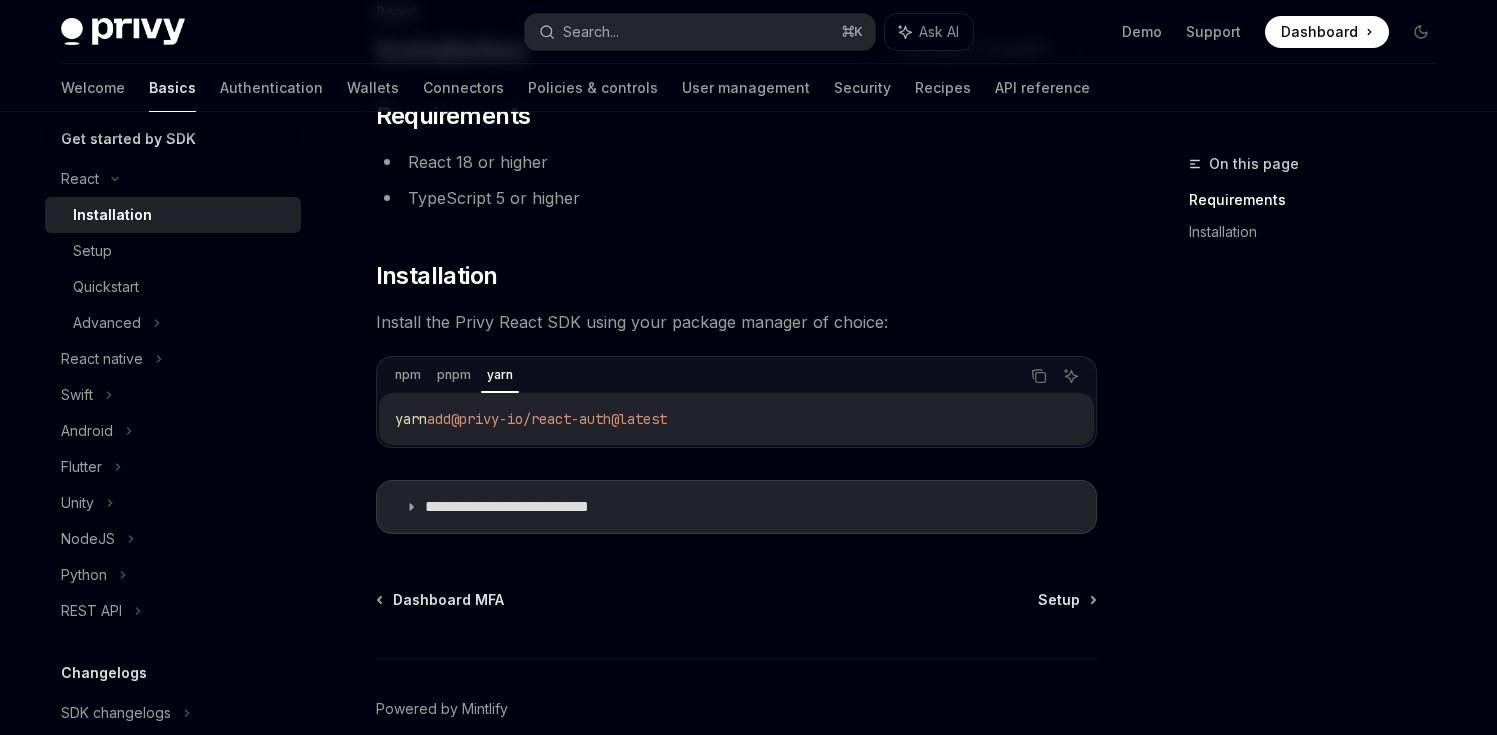 drag, startPoint x: 703, startPoint y: 424, endPoint x: 371, endPoint y: 428, distance: 332.0241 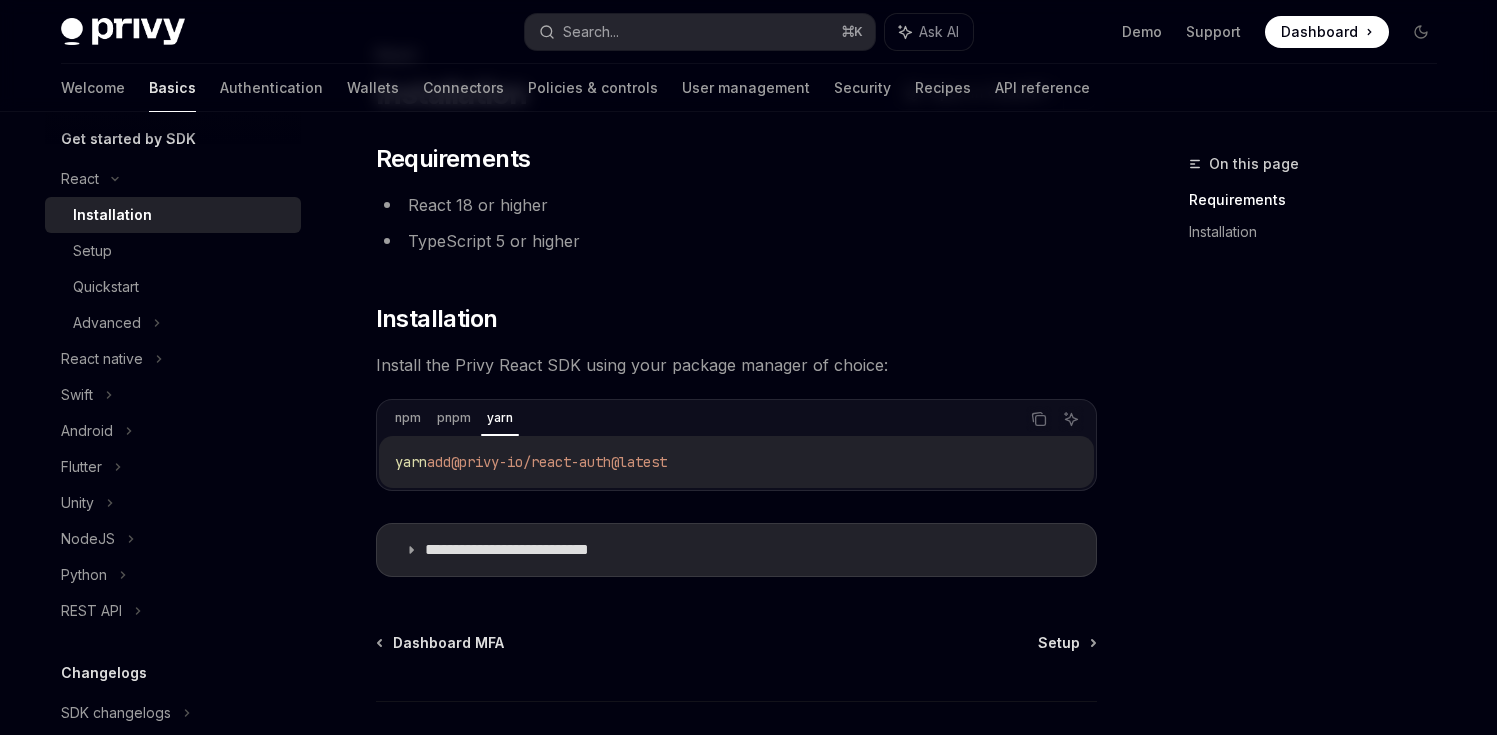 scroll, scrollTop: 248, scrollLeft: 0, axis: vertical 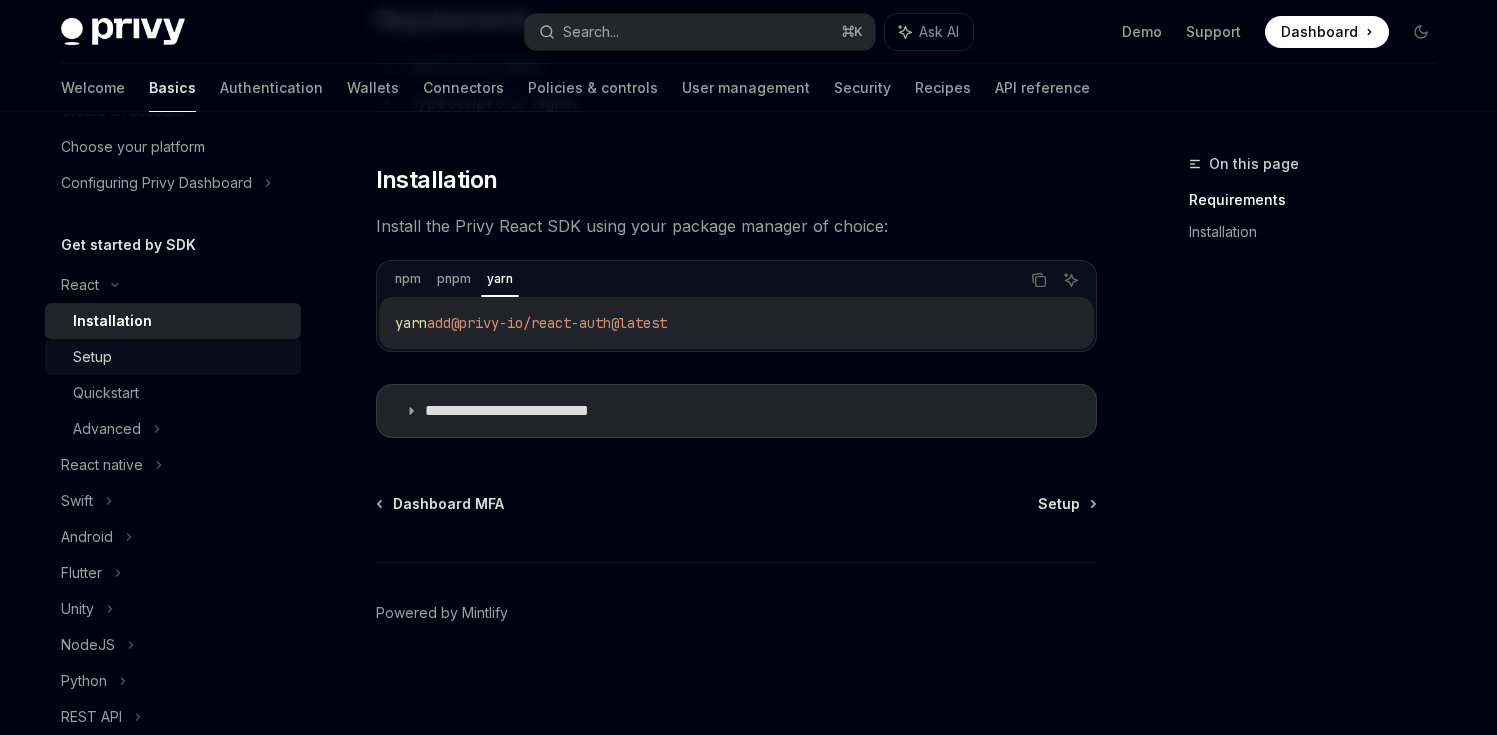 click on "Setup" at bounding box center (173, 357) 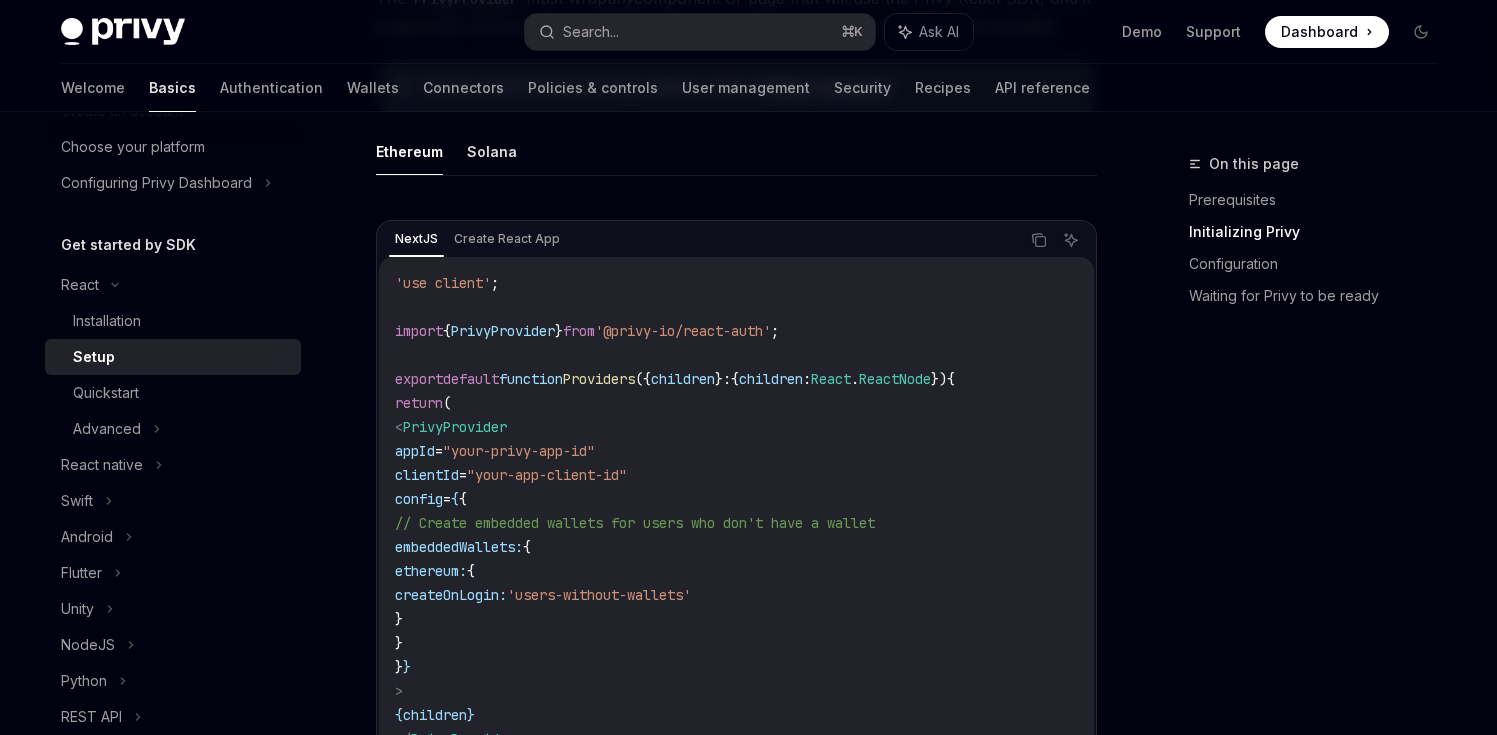 scroll, scrollTop: 578, scrollLeft: 0, axis: vertical 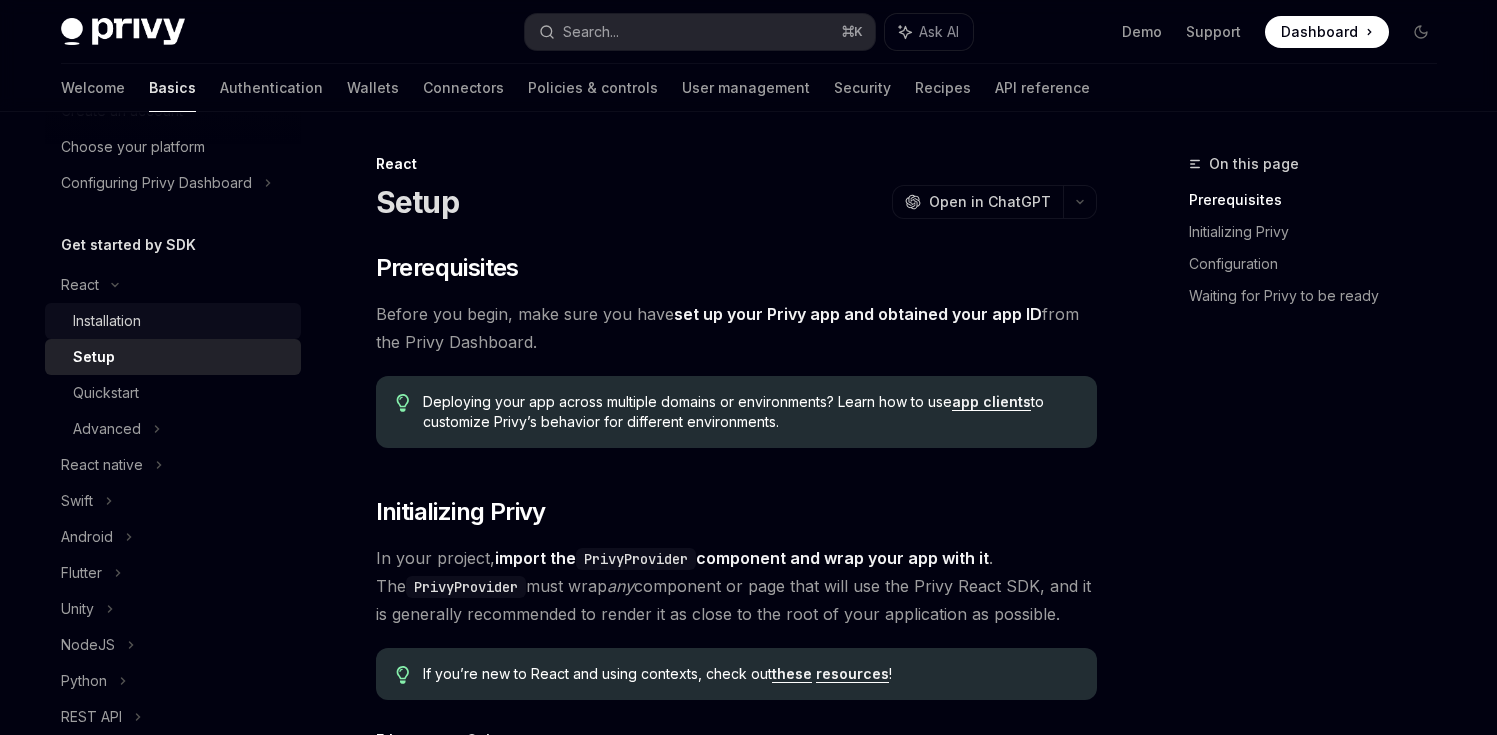 click on "Installation" at bounding box center [107, 321] 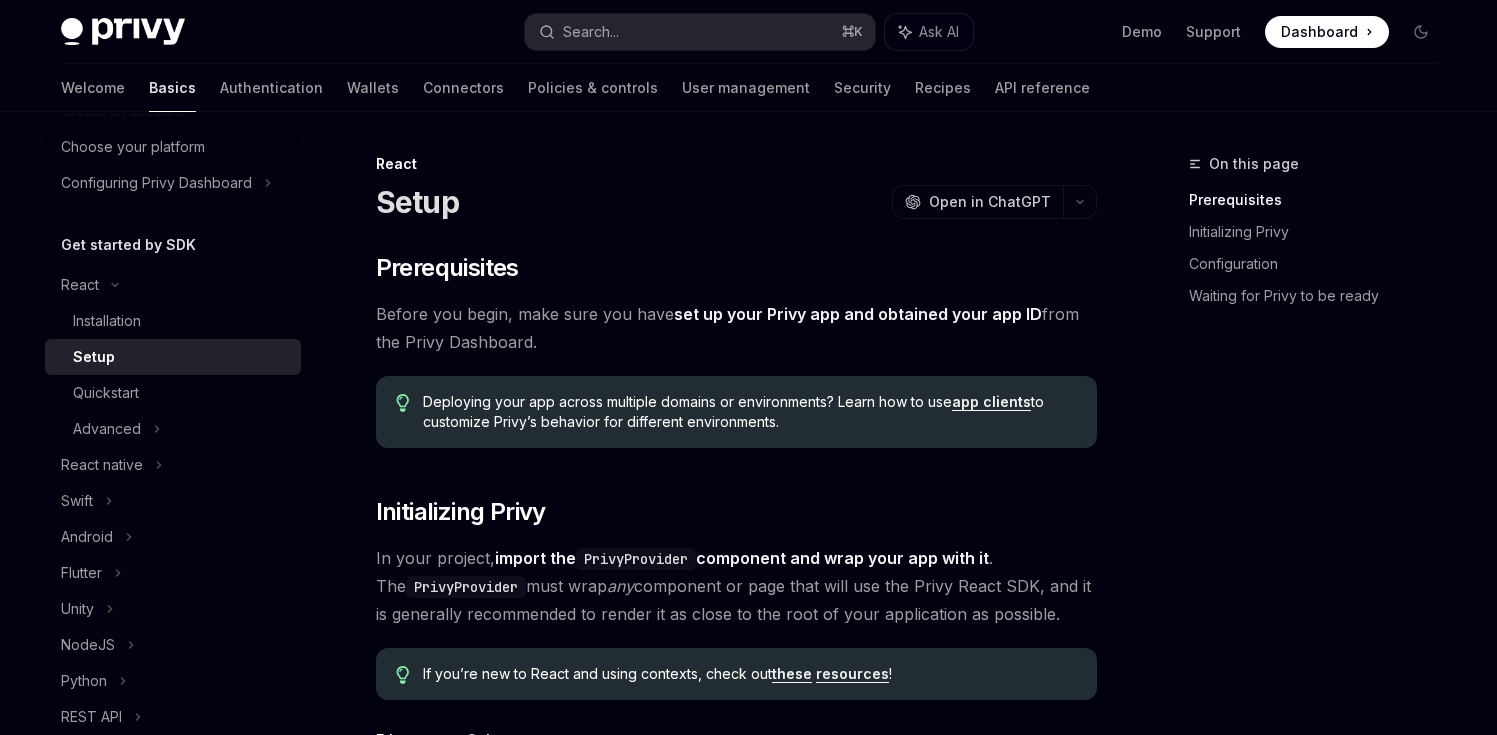 type on "*" 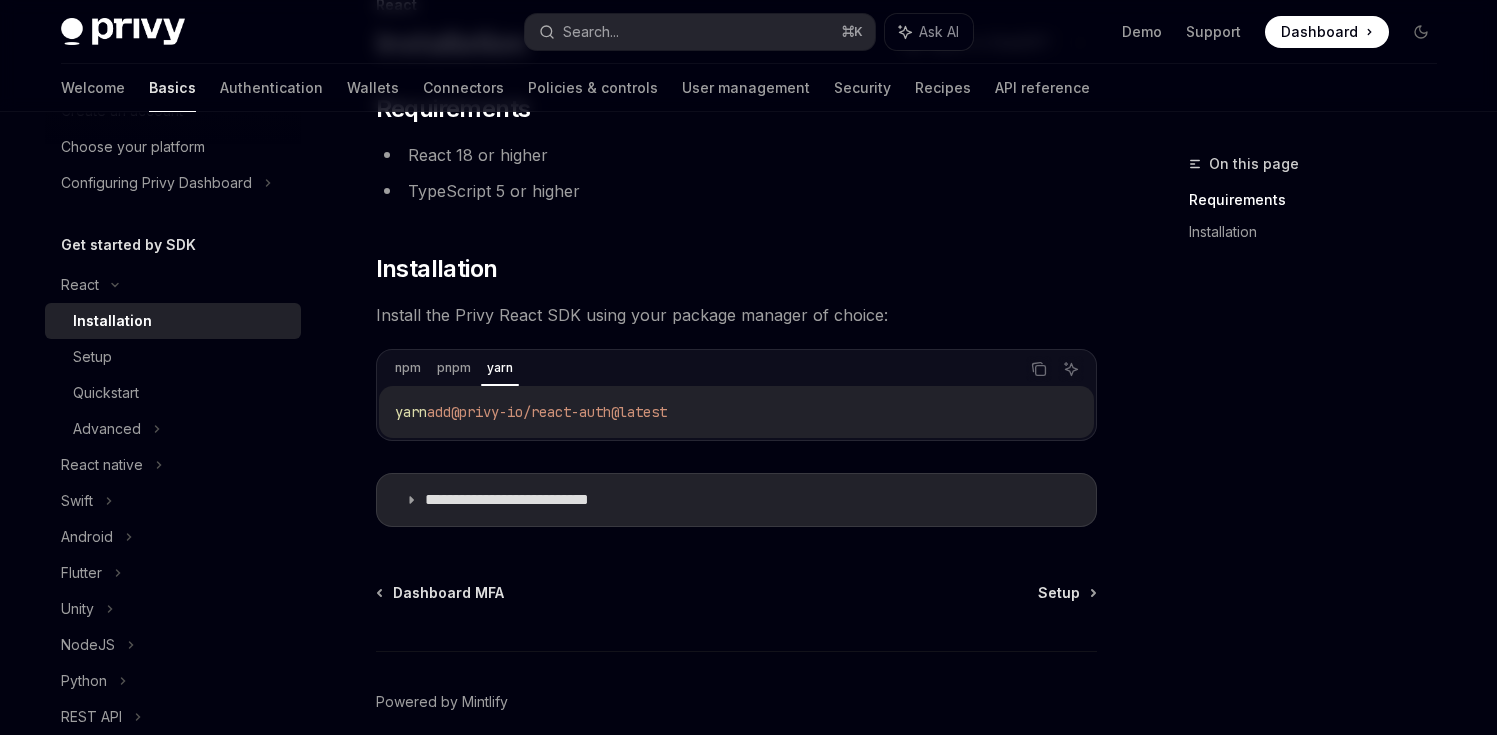 scroll, scrollTop: 164, scrollLeft: 0, axis: vertical 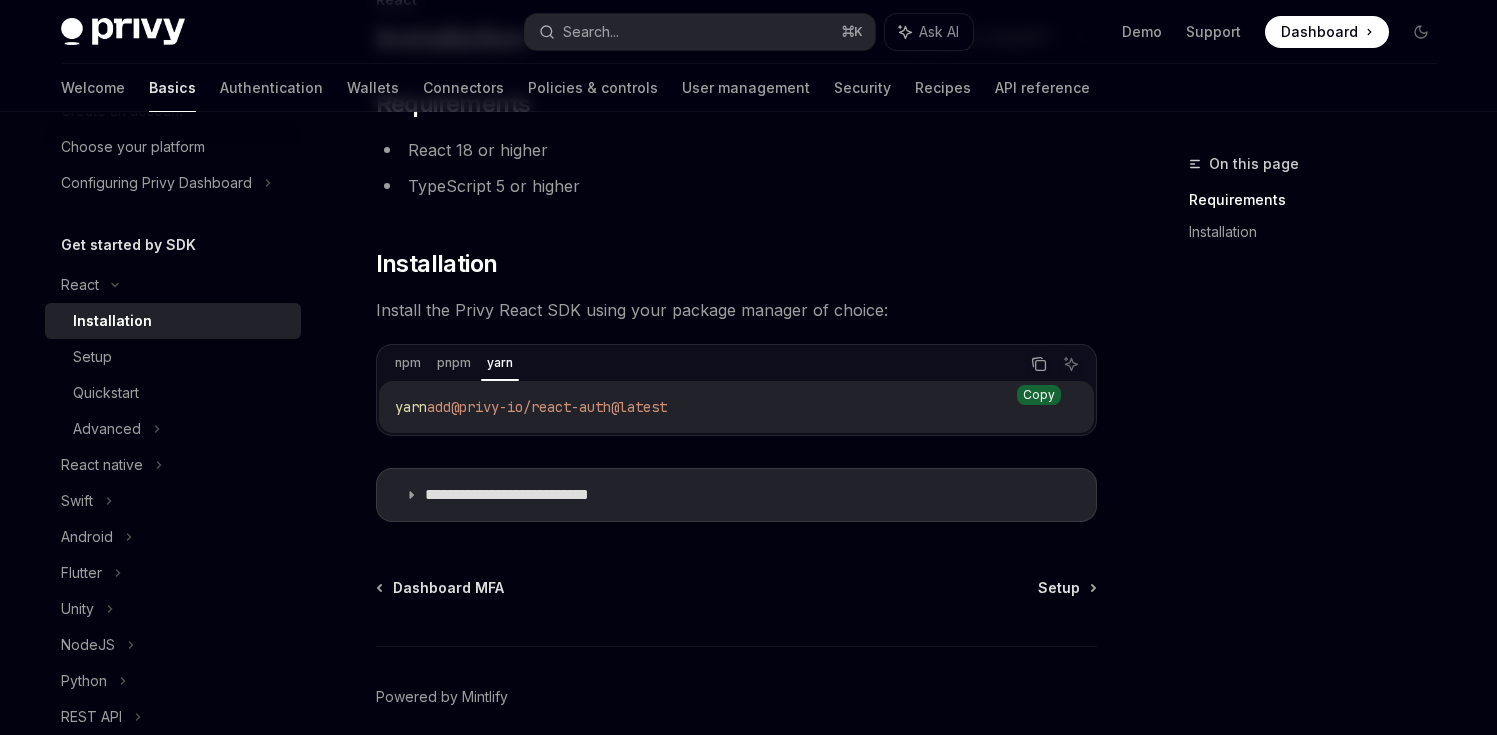 click 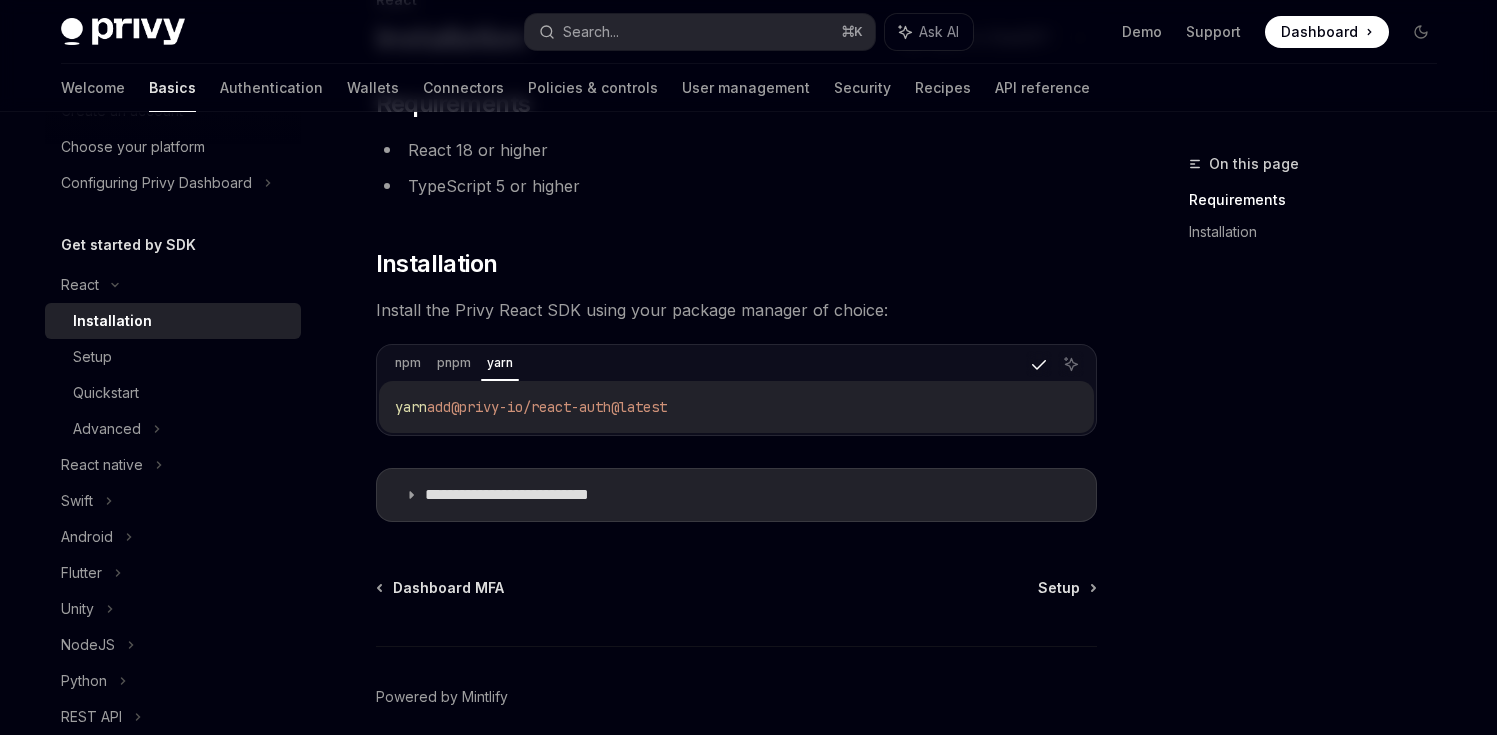 type 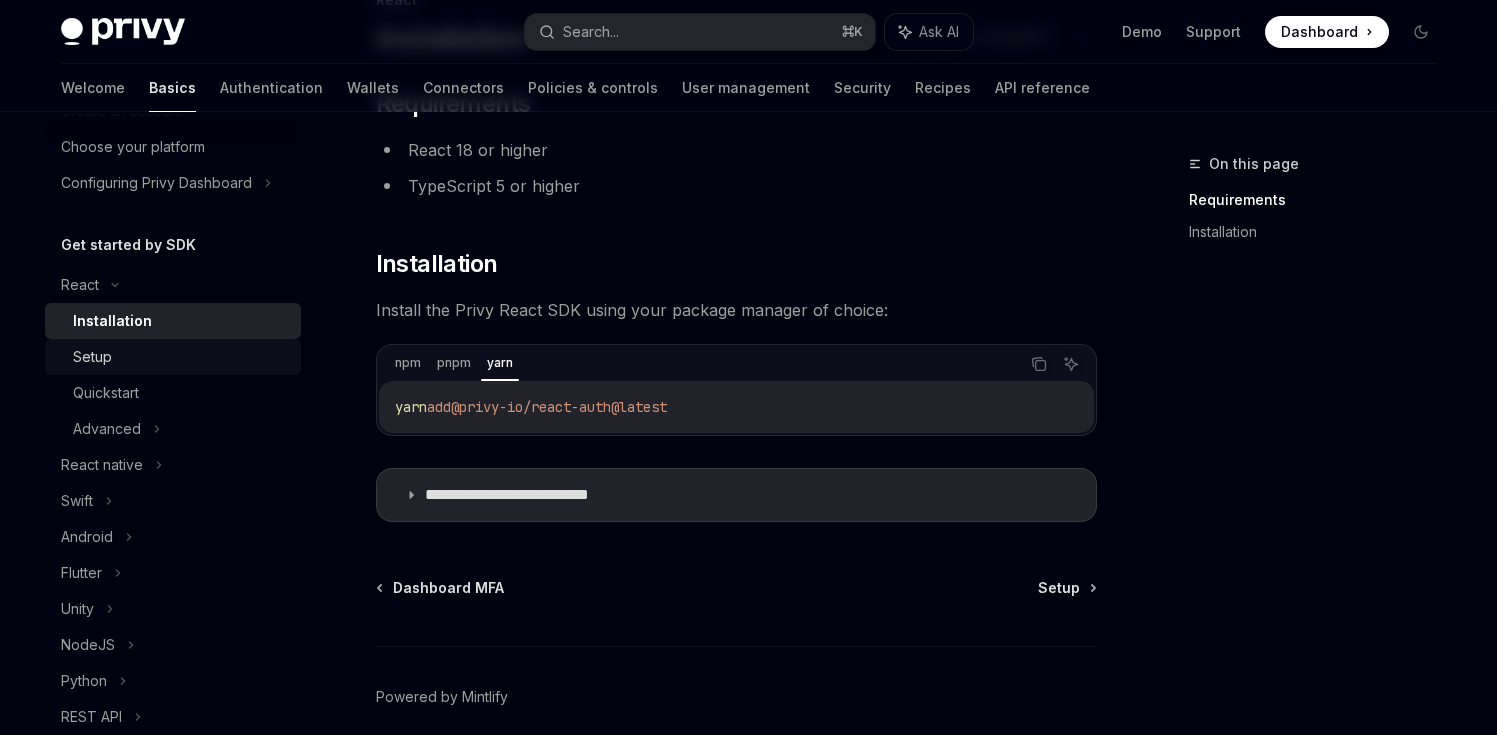 click on "Setup" at bounding box center [181, 357] 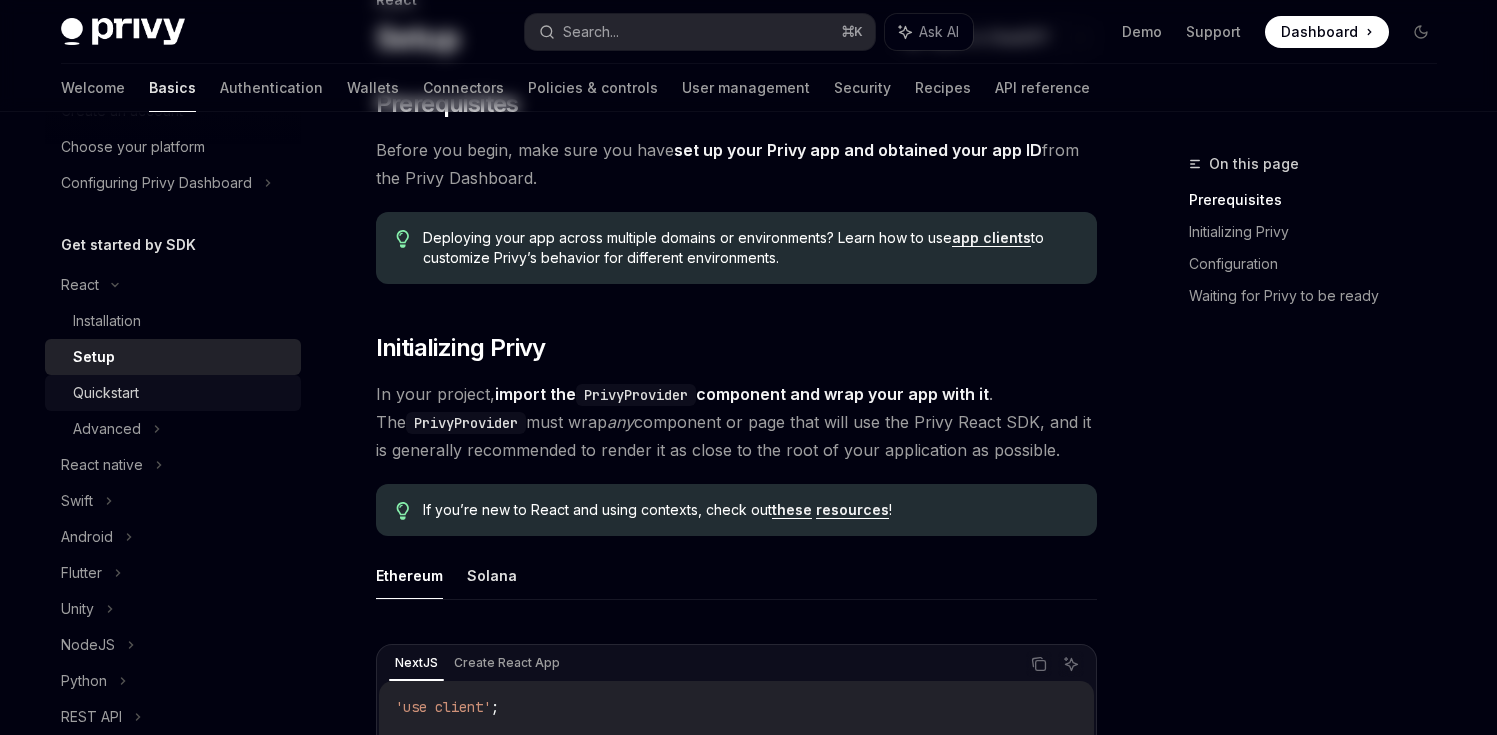 scroll, scrollTop: 0, scrollLeft: 0, axis: both 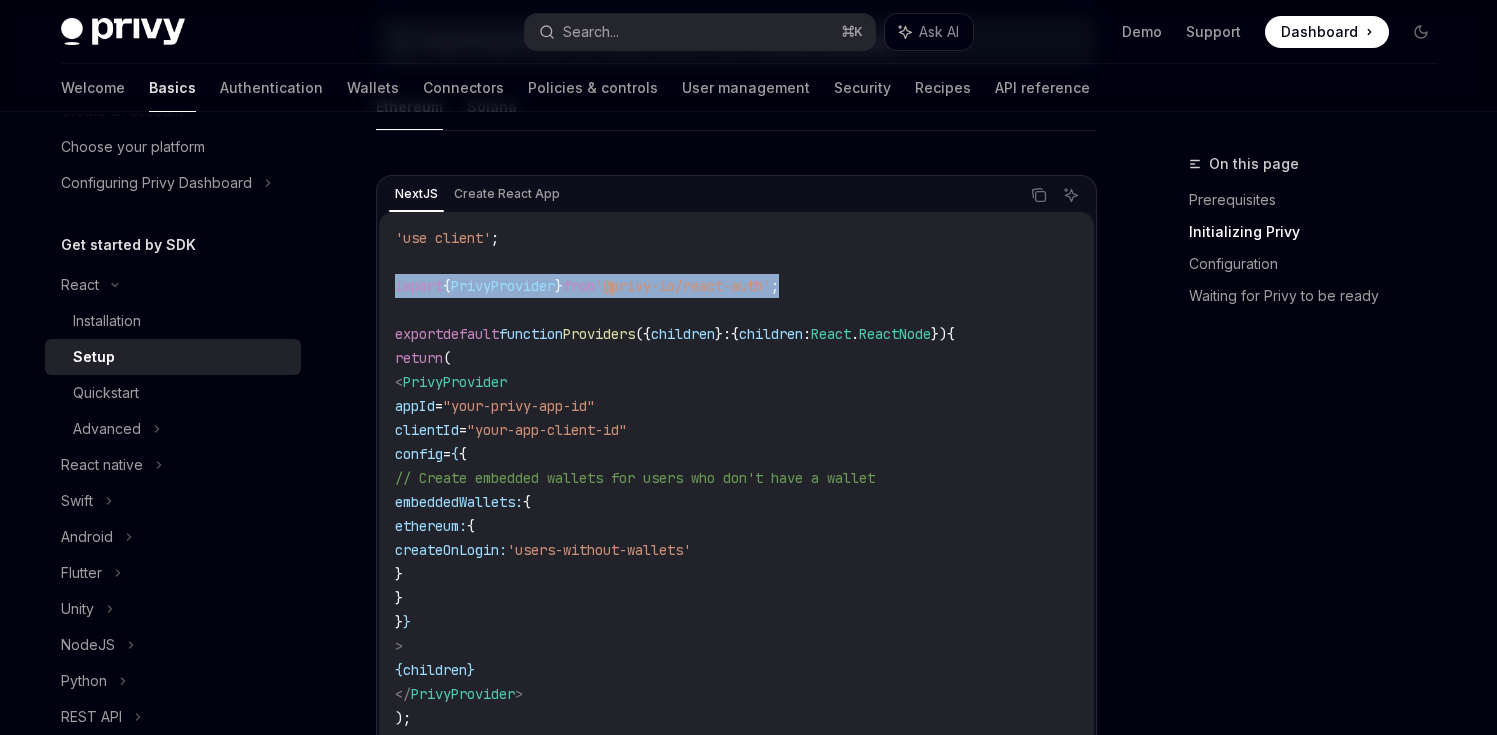 drag, startPoint x: 839, startPoint y: 285, endPoint x: 382, endPoint y: 282, distance: 457.00986 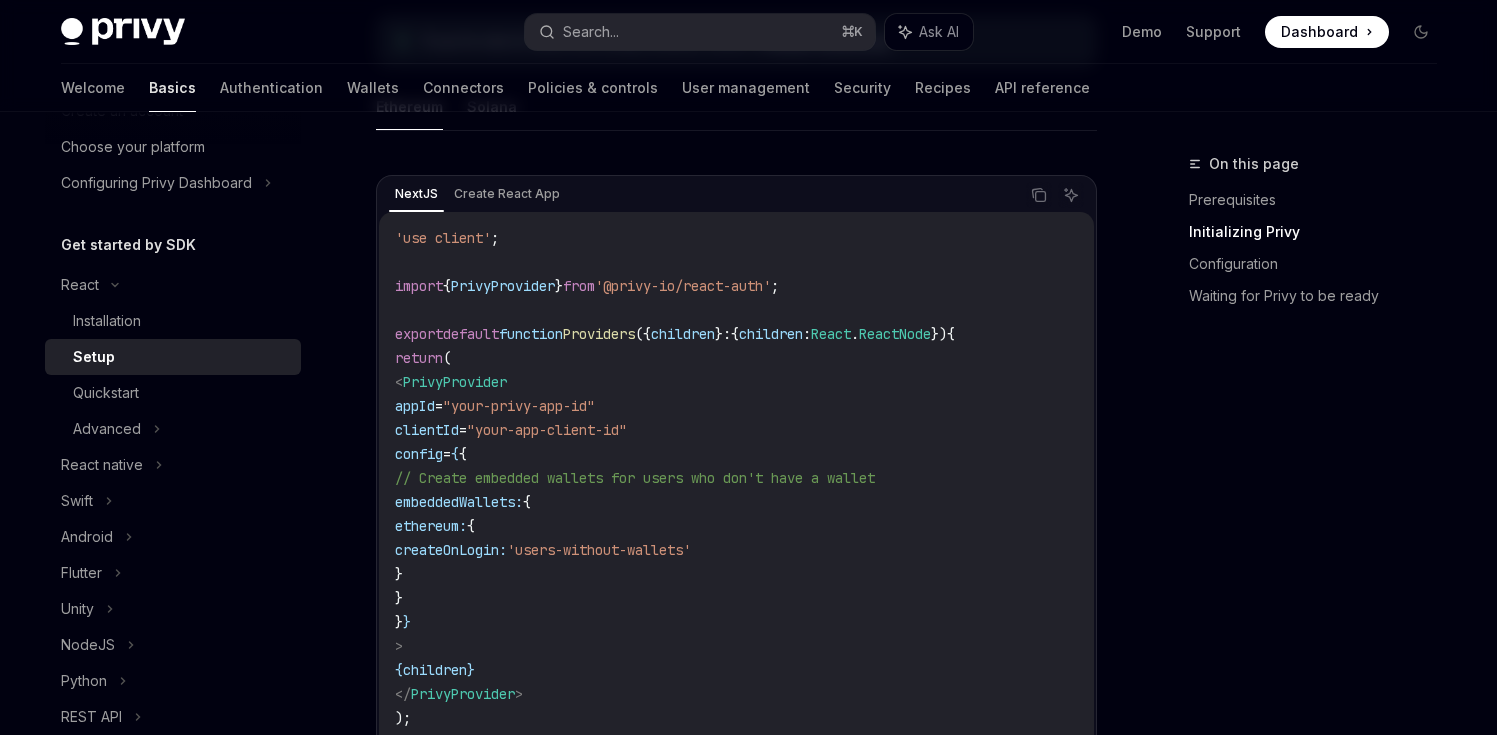 click on "'use client' ;
import  { PrivyProvider }  from  '@privy-io/react-auth' ;
export  default  function  Providers ({ children } :  { children :  React . ReactNode })  {
return  (
< PrivyProvider
appId = "your-privy-app-id"
clientId = "your-app-client-id"
config = { {
// Create embedded wallets for users who don't have a wallet
embeddedWallets:  {
ethereum:  {
createOnLogin:  'users-without-wallets'
}
}
} }
>
{ children }
</ PrivyProvider >
);
}" at bounding box center [736, 490] 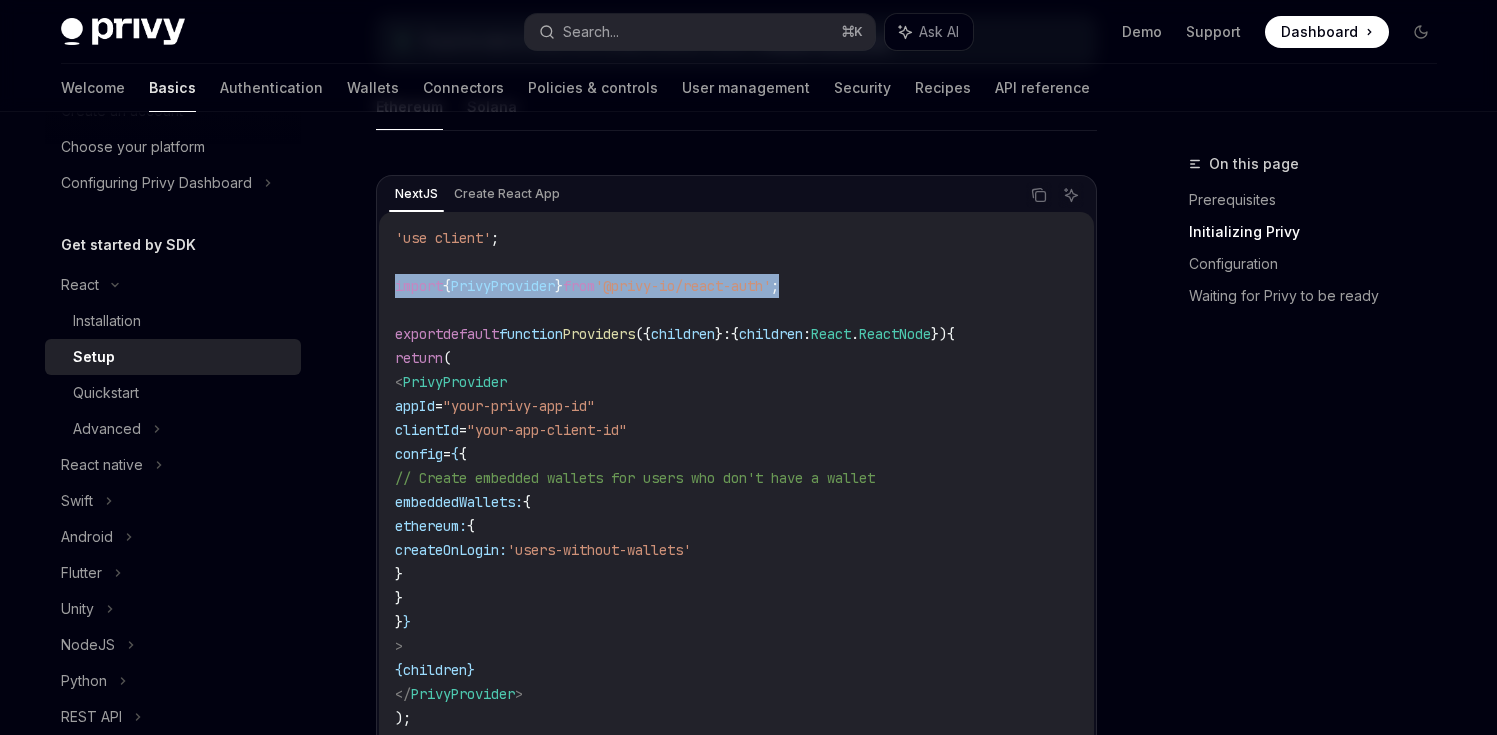 drag, startPoint x: 836, startPoint y: 288, endPoint x: 402, endPoint y: 279, distance: 434.09332 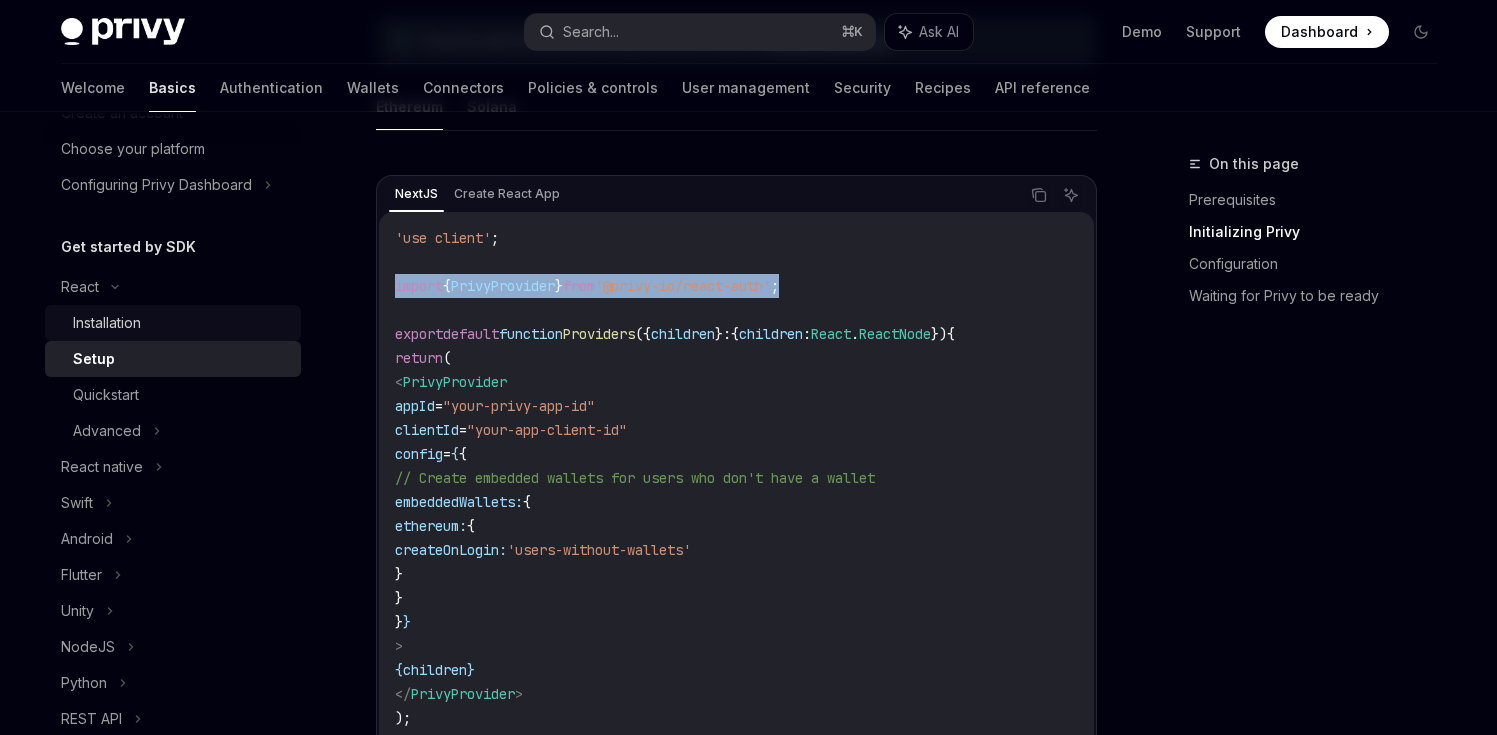 scroll, scrollTop: 117, scrollLeft: 0, axis: vertical 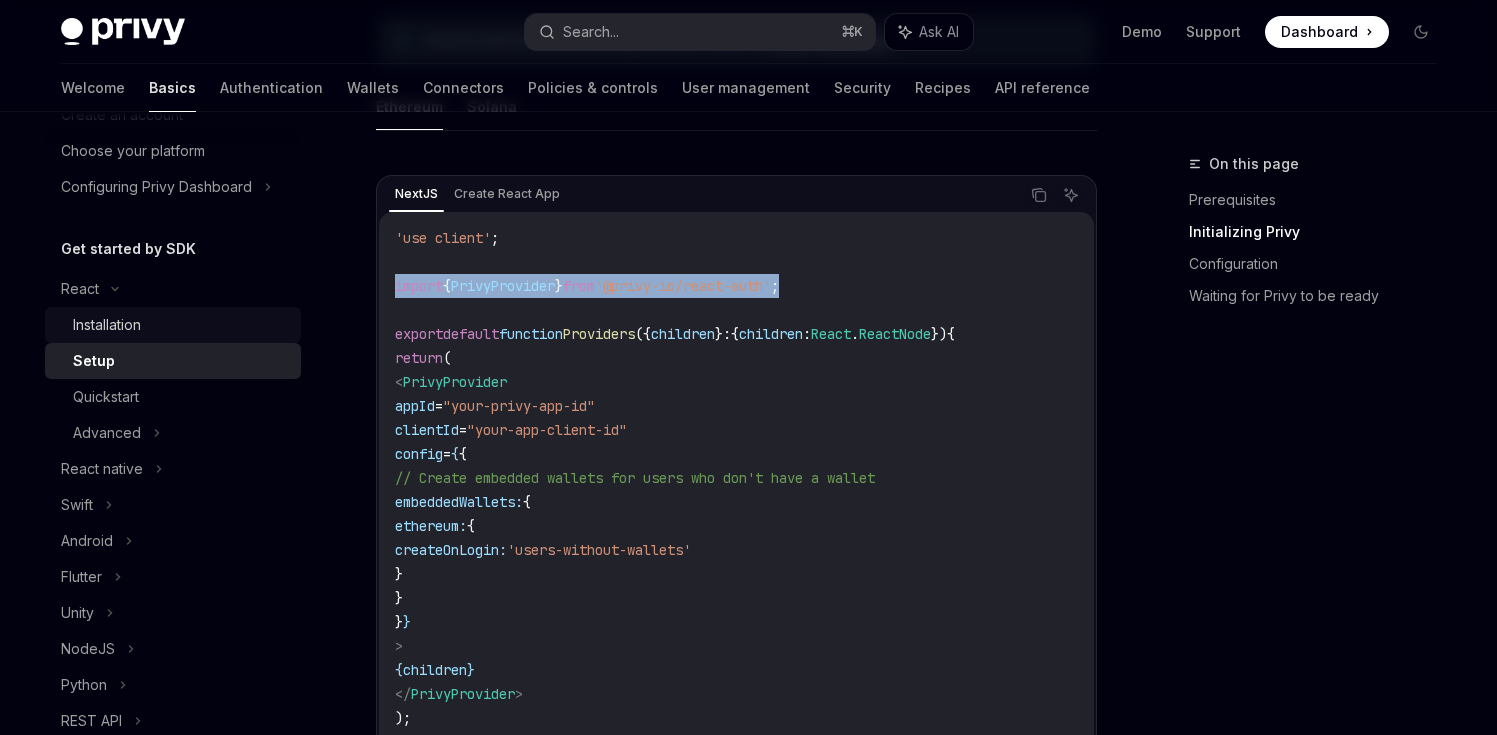 click on "Installation" at bounding box center (107, 325) 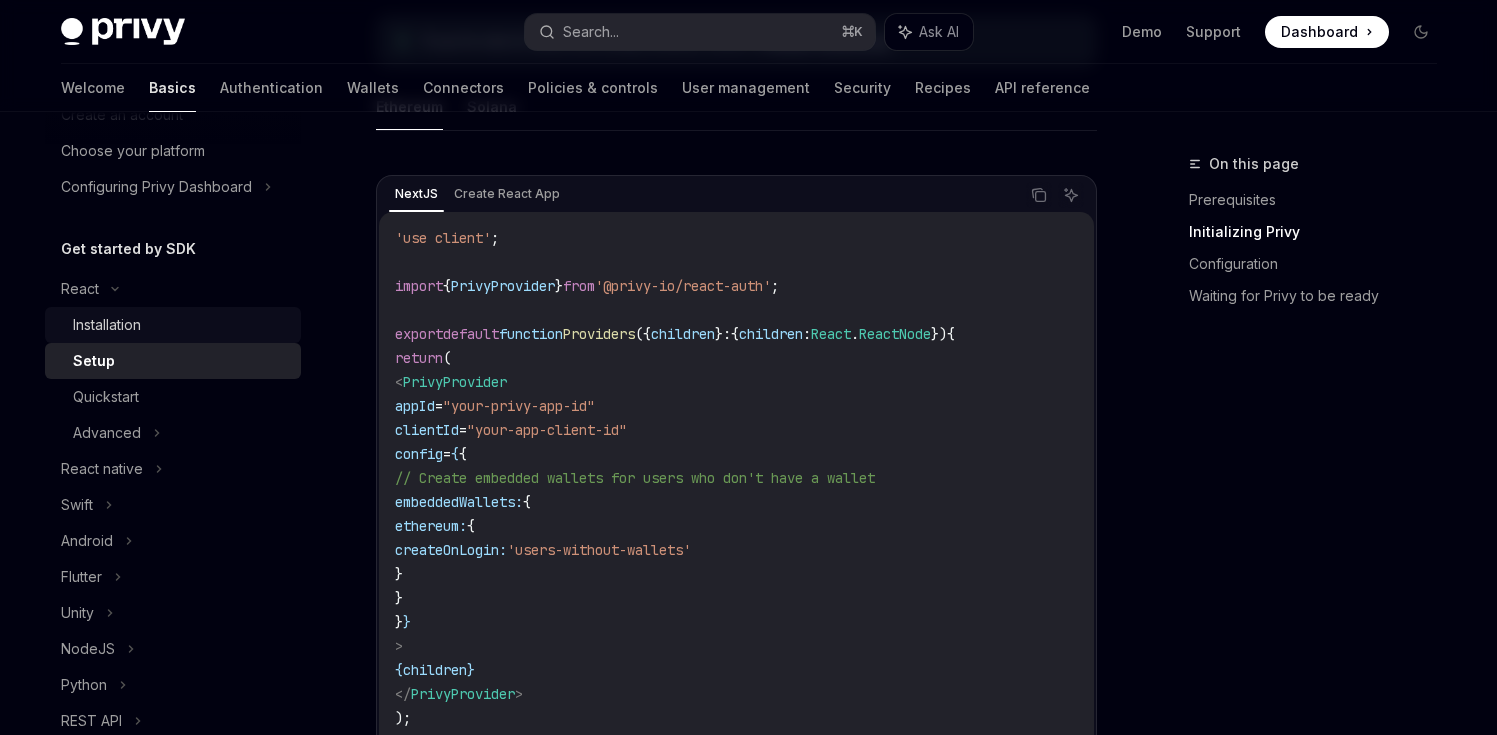 scroll, scrollTop: 0, scrollLeft: 0, axis: both 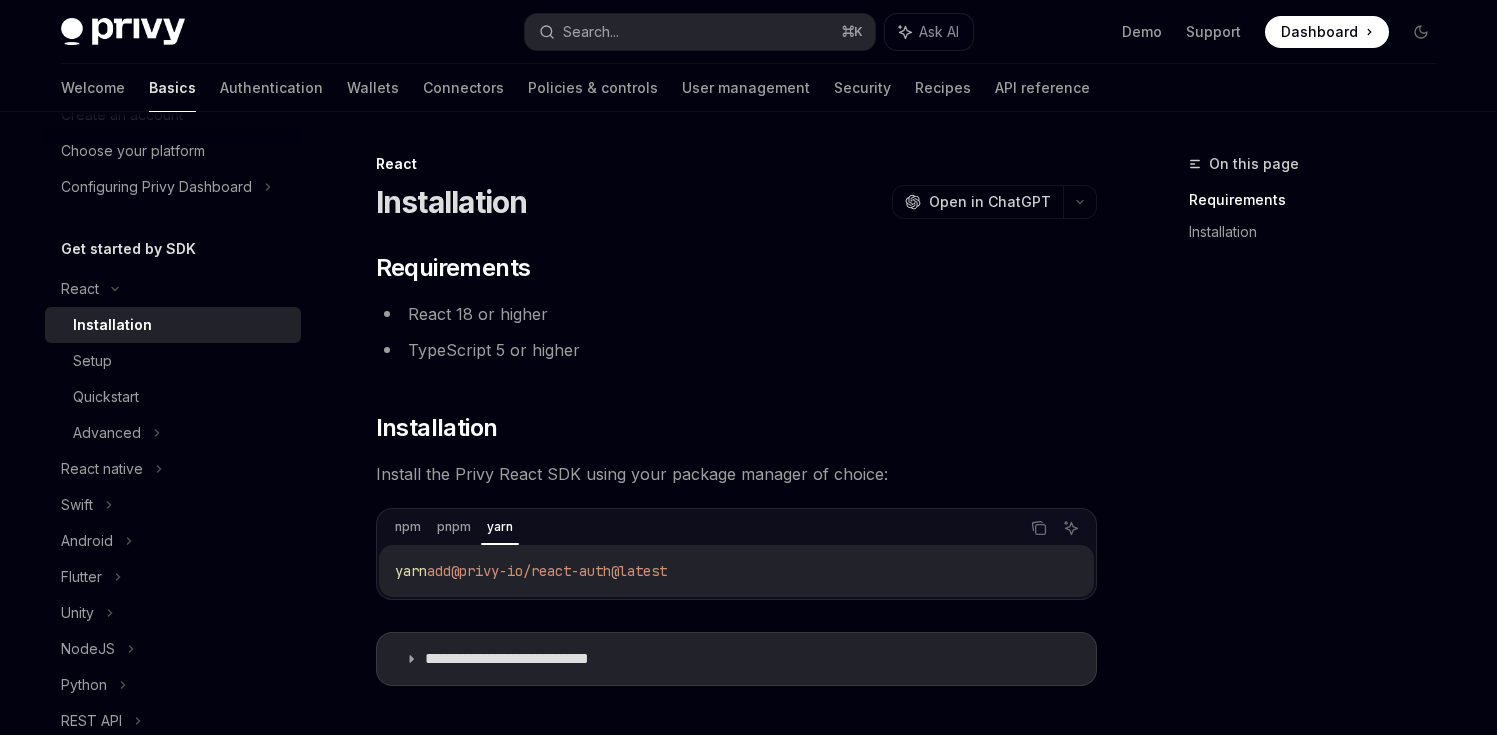 drag, startPoint x: 633, startPoint y: 573, endPoint x: 328, endPoint y: 563, distance: 305.16388 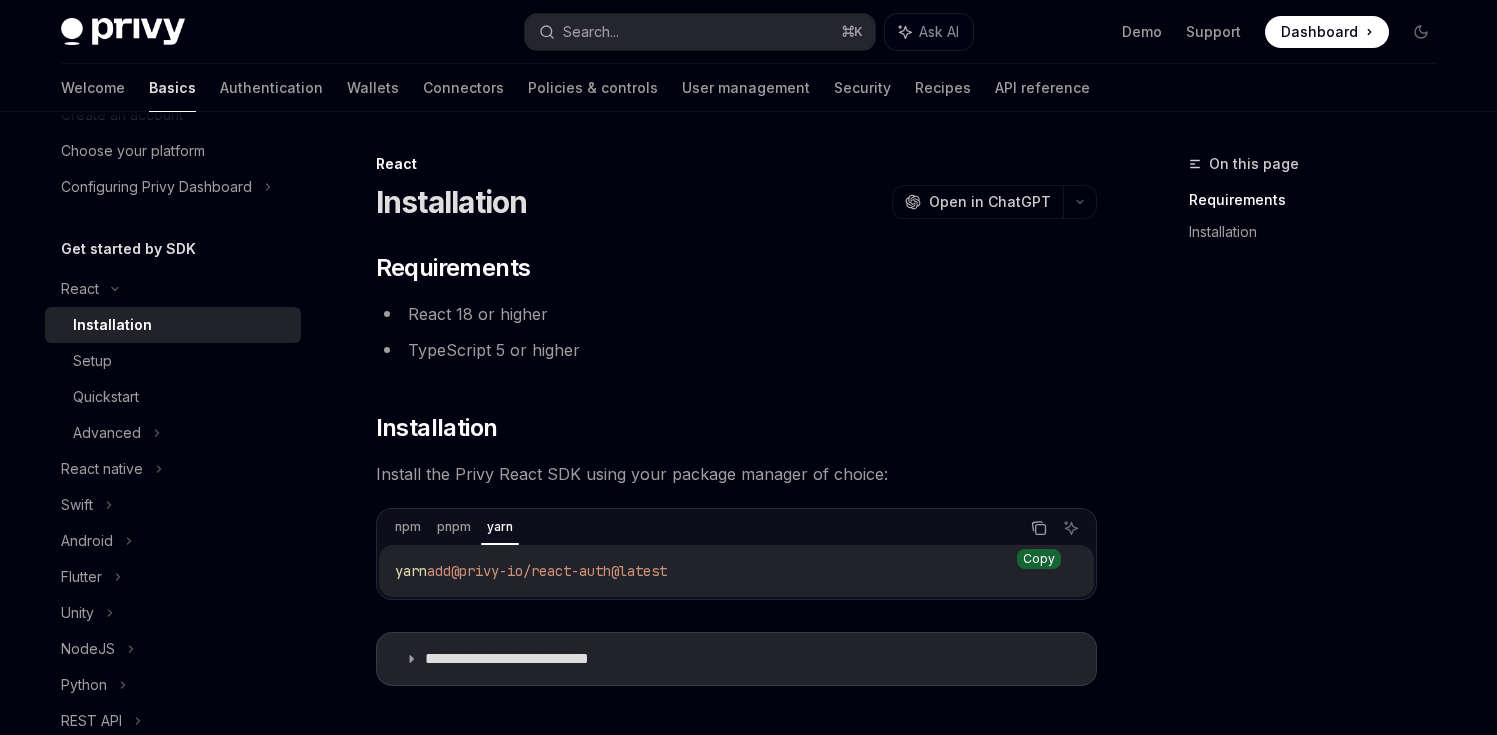 click 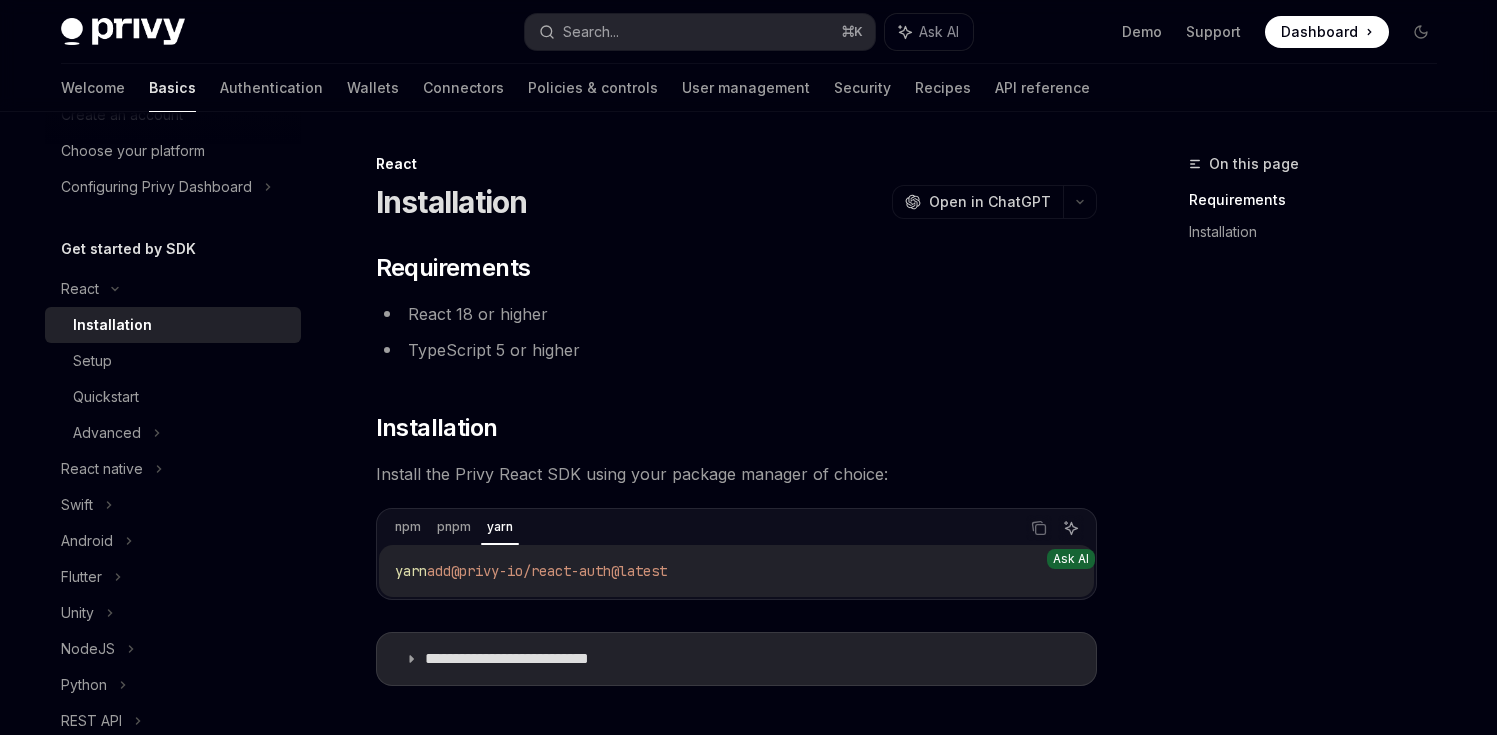 click at bounding box center [1071, 528] 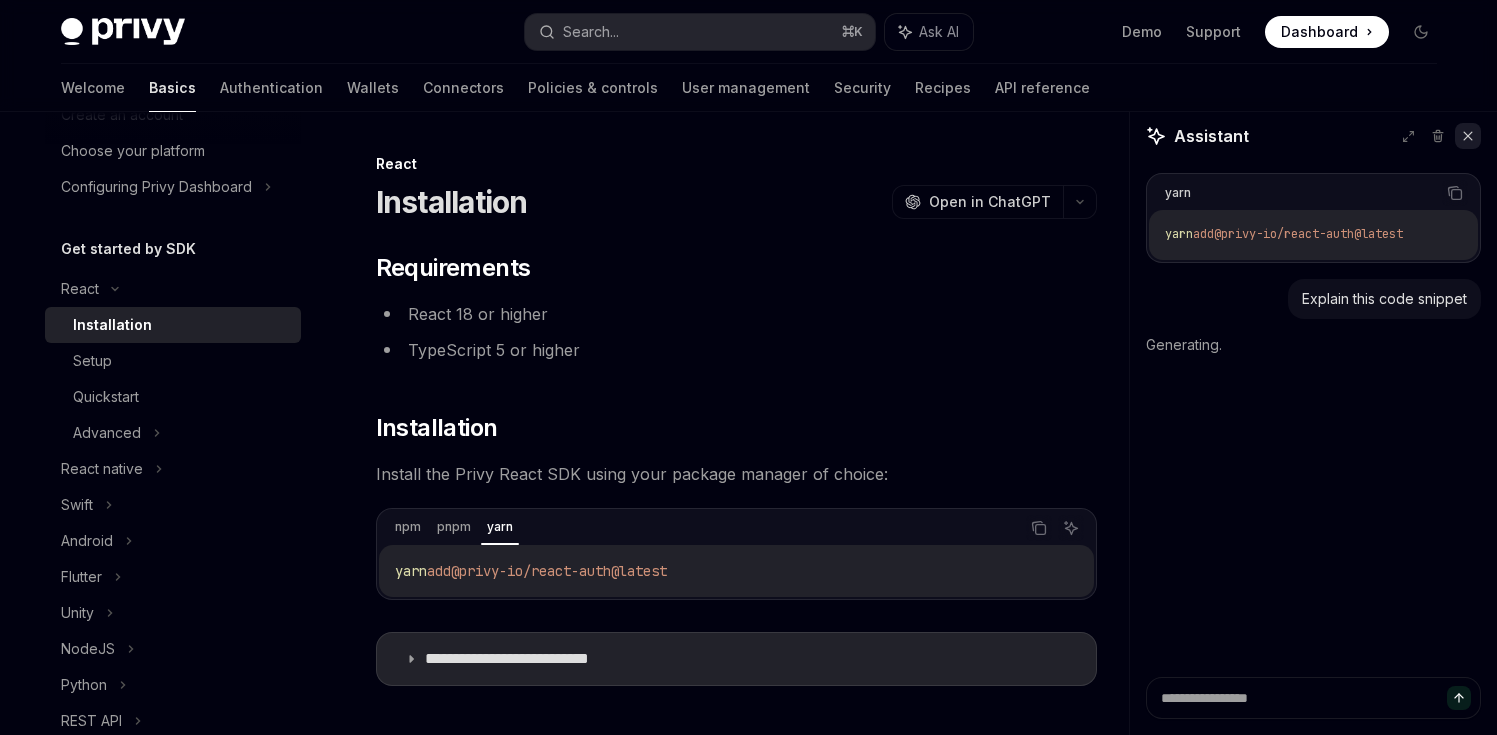 click 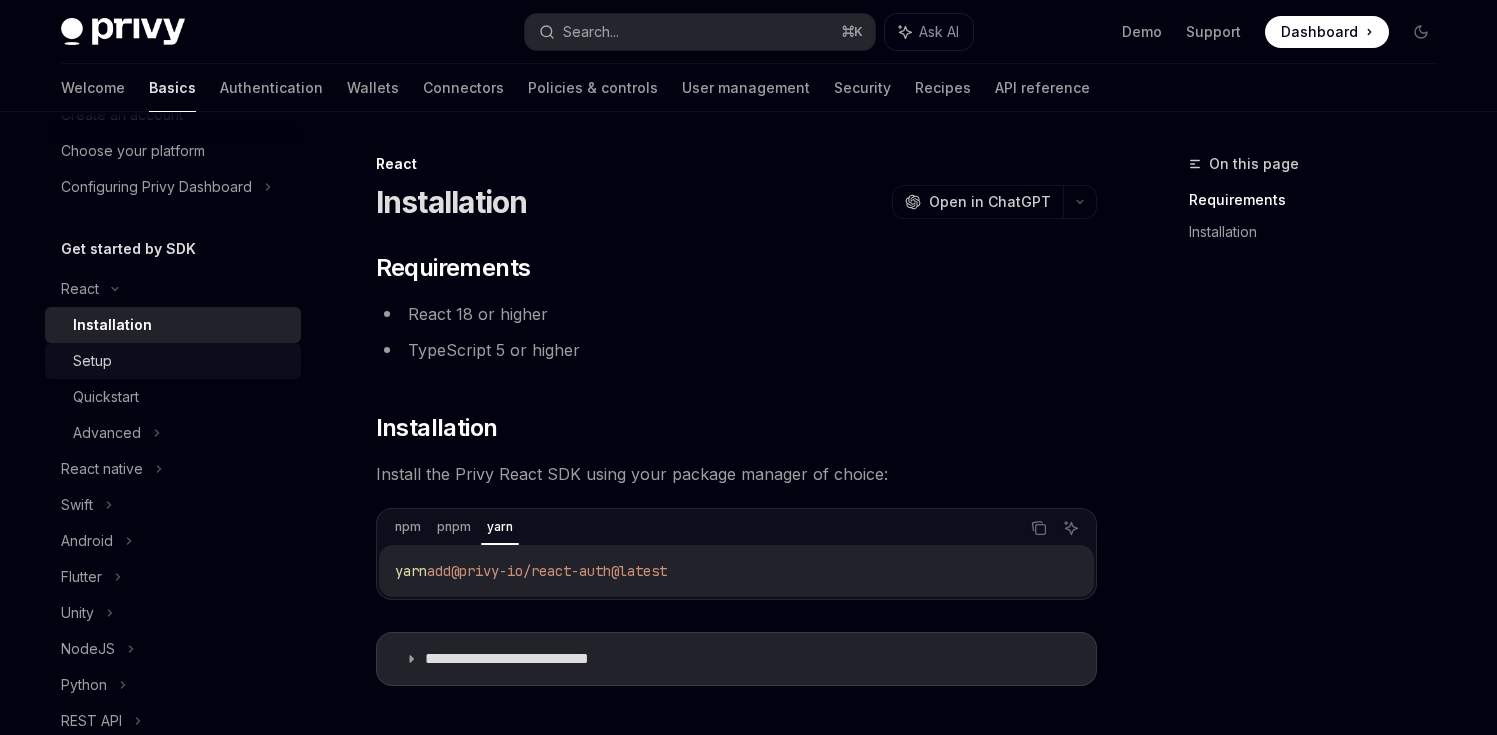 click on "Setup" at bounding box center (181, 361) 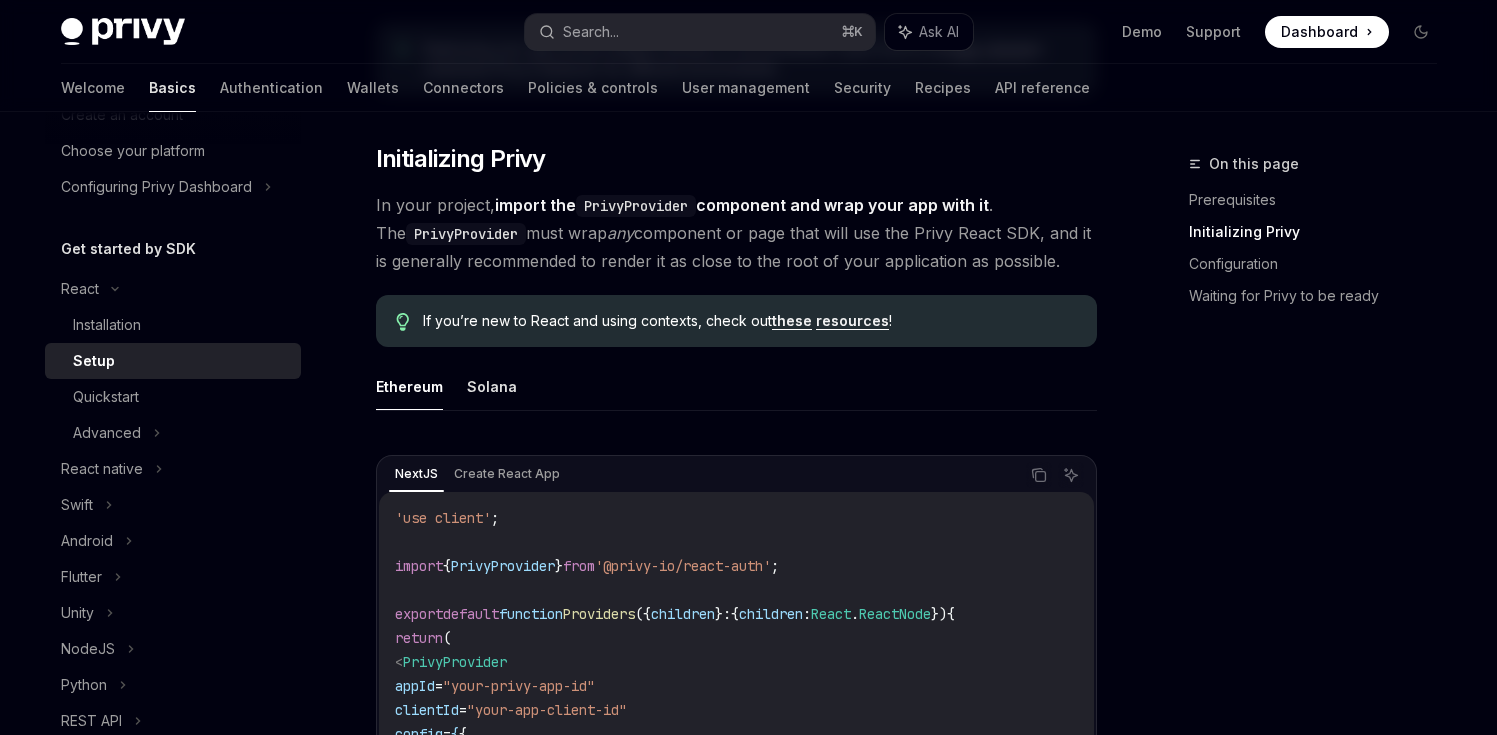 scroll, scrollTop: 590, scrollLeft: 0, axis: vertical 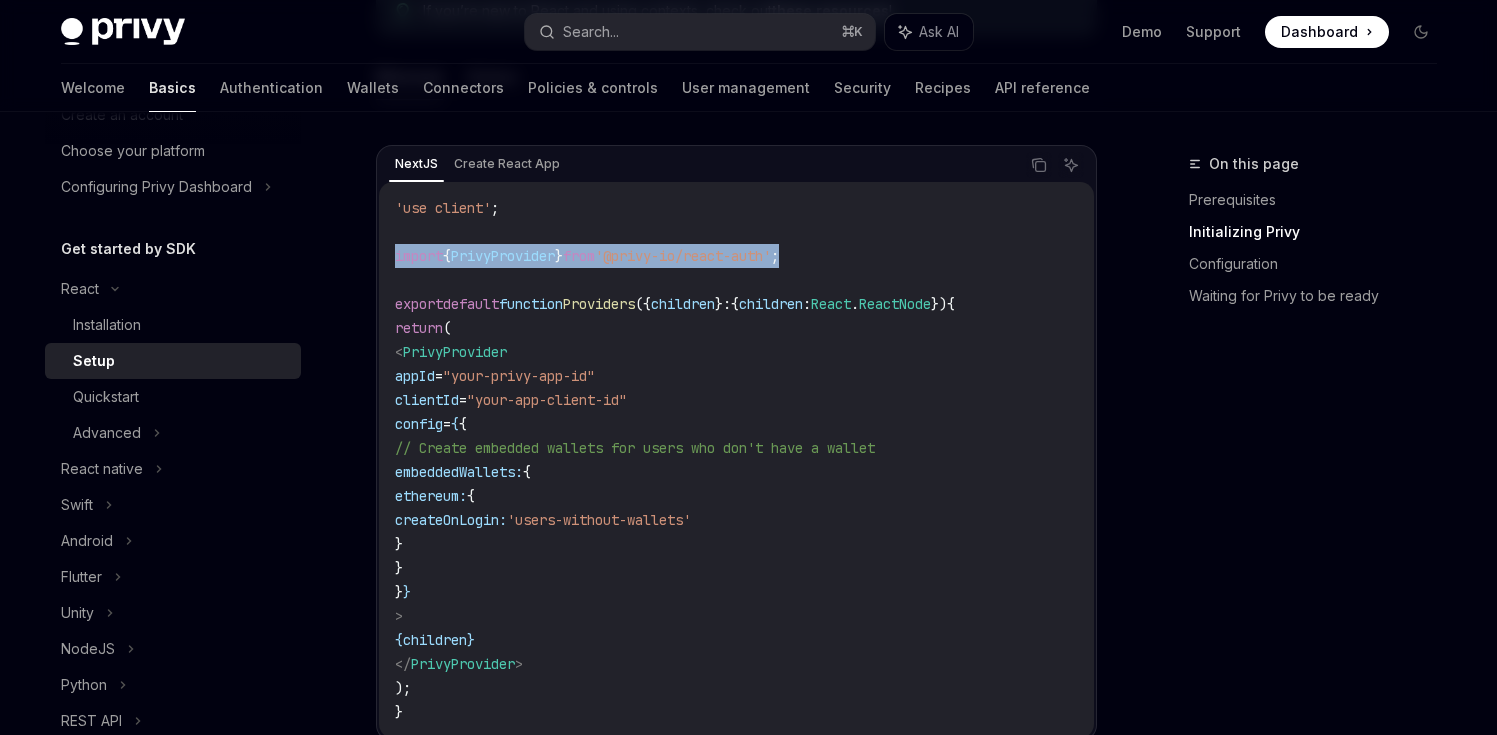 drag, startPoint x: 848, startPoint y: 262, endPoint x: 387, endPoint y: 267, distance: 461.0271 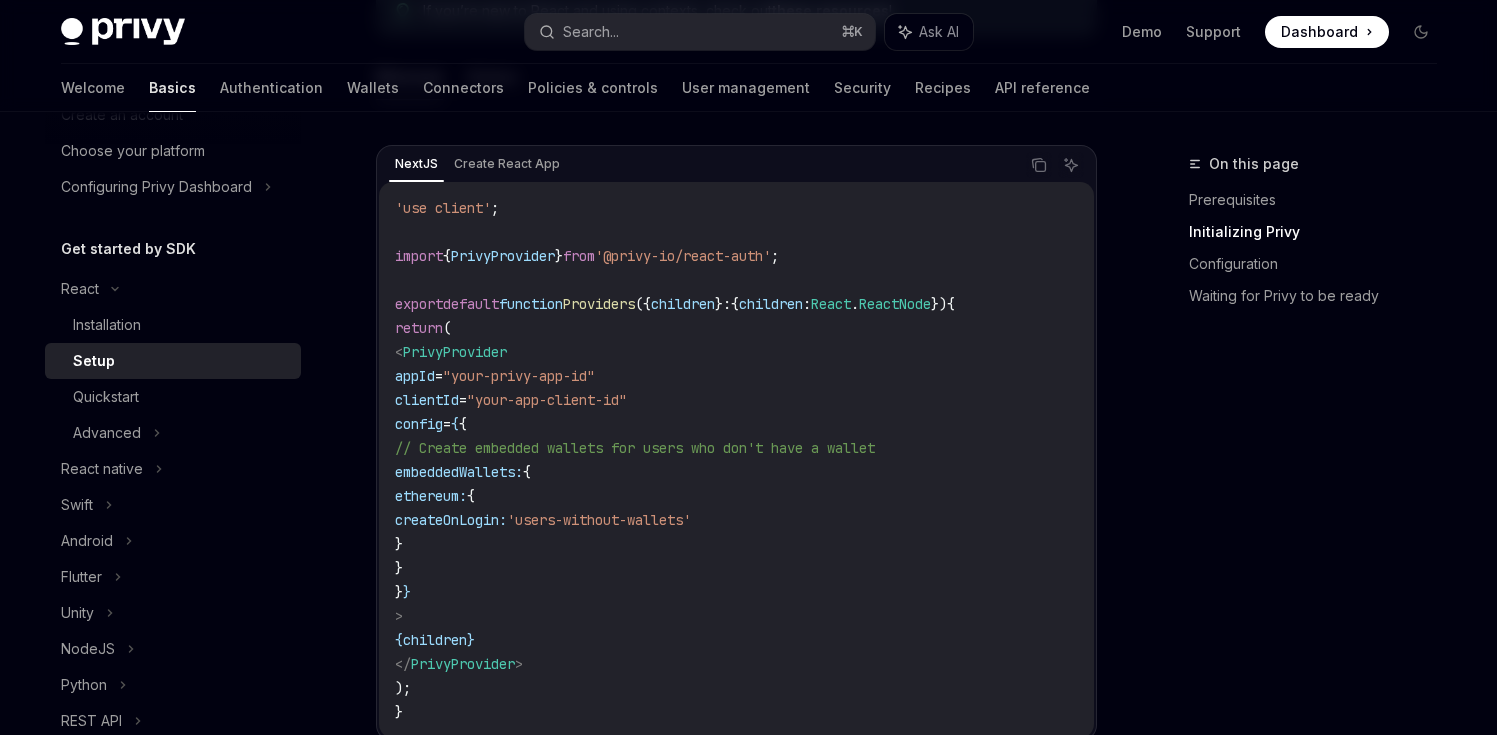 click on "'use client' ;
import  { PrivyProvider }  from  '@privy-io/react-auth' ;
export  default  function  Providers ({ children } :  { children :  React . ReactNode })  {
return  (
< PrivyProvider
appId = "your-privy-app-id"
clientId = "your-app-client-id"
config = { {
// Create embedded wallets for users who don't have a wallet
embeddedWallets:  {
ethereum:  {
createOnLogin:  'users-without-wallets'
}
}
} }
>
{ children }
</ PrivyProvider >
);
}" at bounding box center (736, 460) 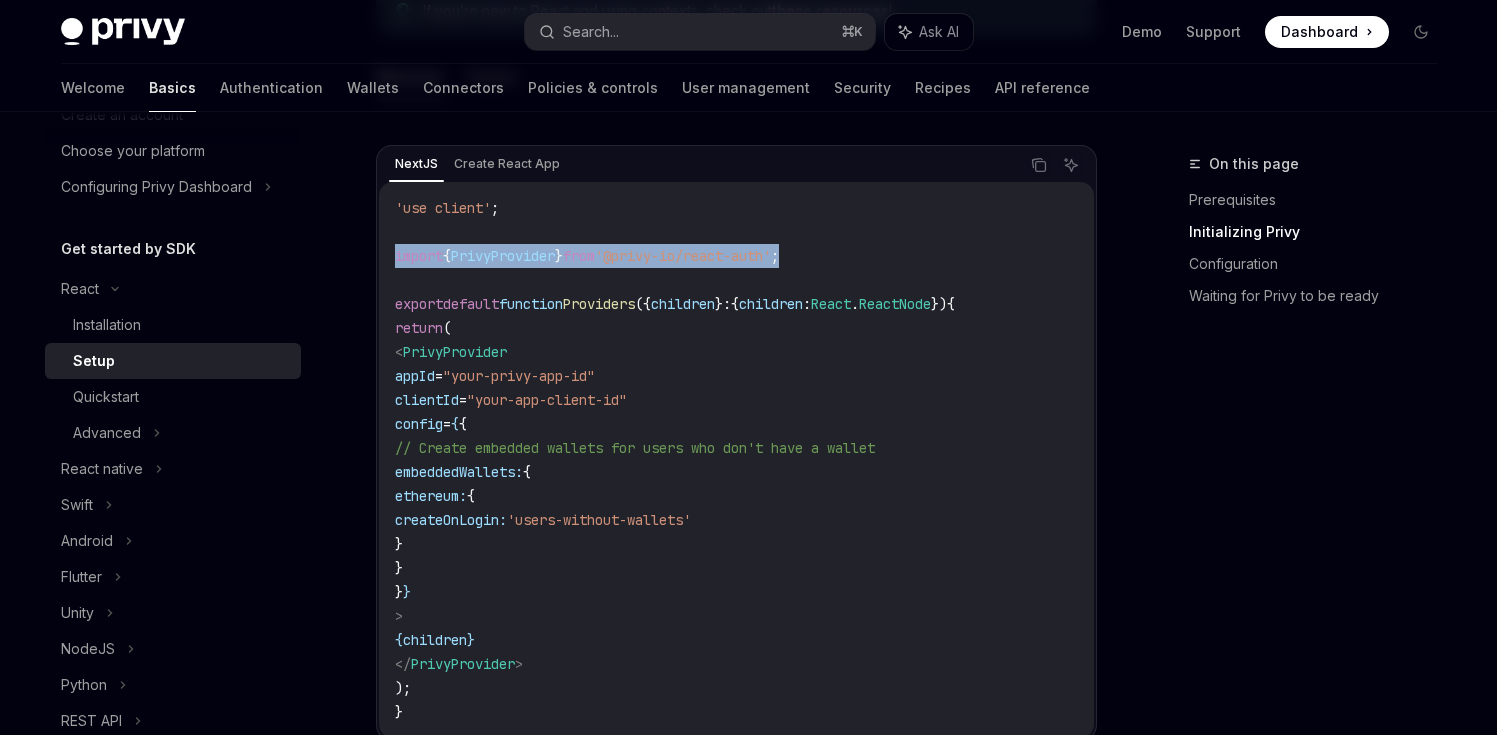 drag, startPoint x: 837, startPoint y: 257, endPoint x: 389, endPoint y: 260, distance: 448.01004 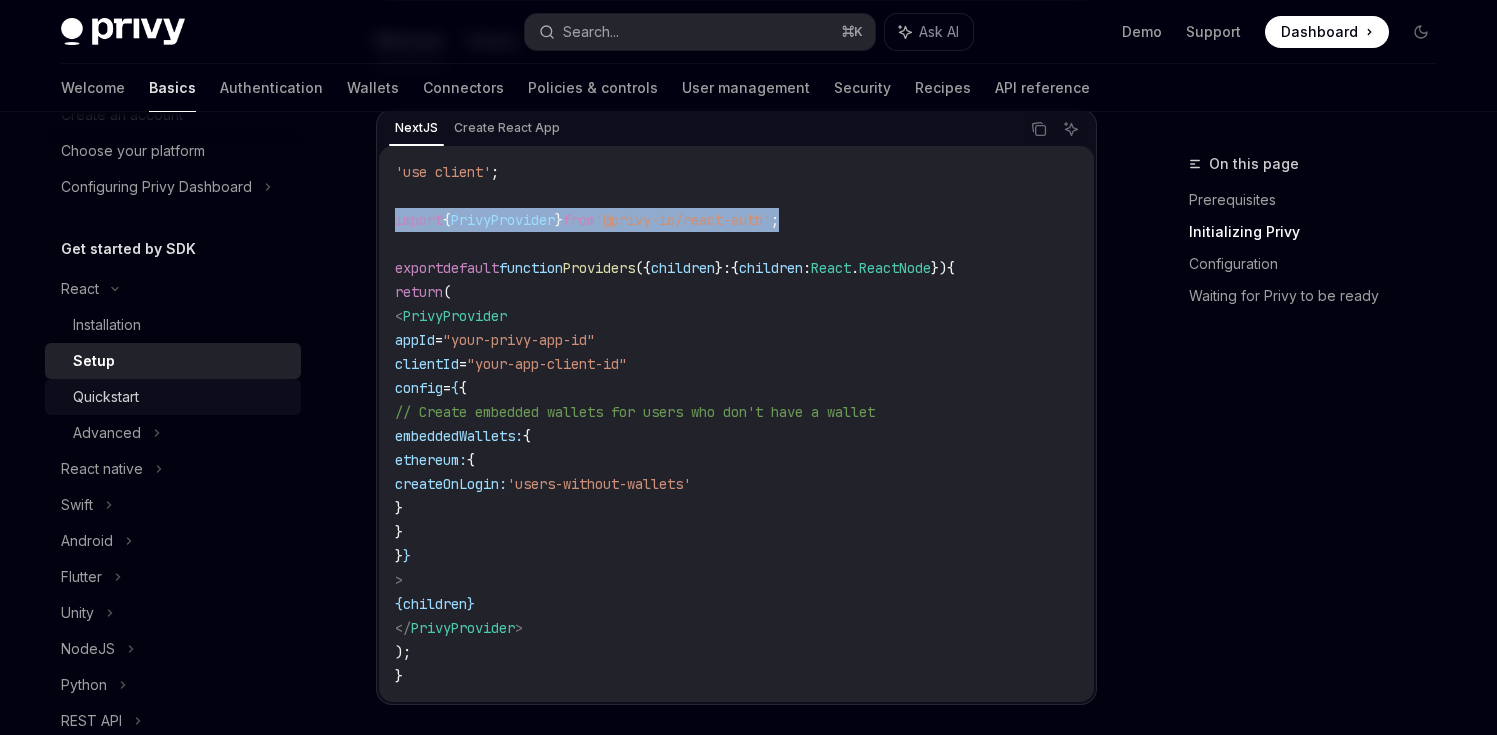 scroll, scrollTop: 701, scrollLeft: 0, axis: vertical 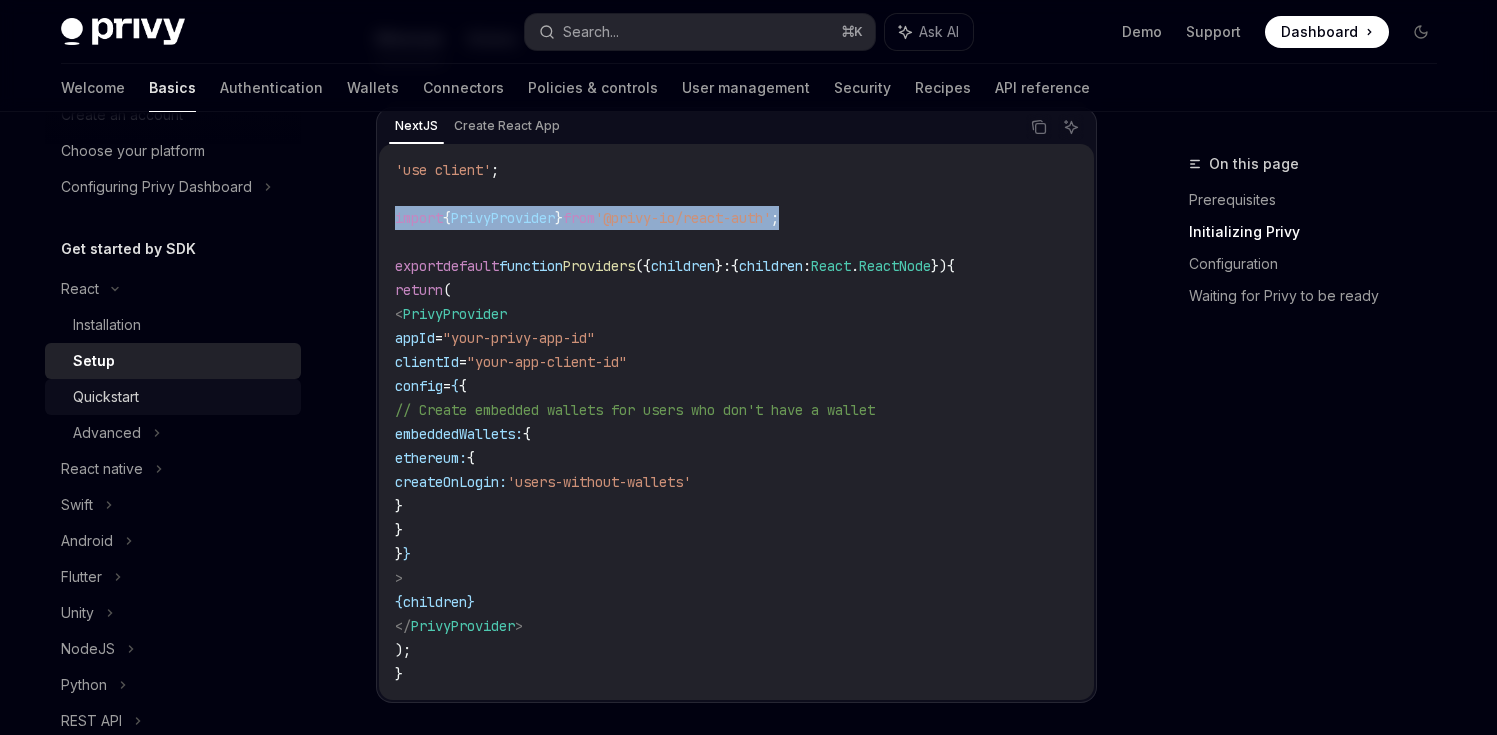click on "Quickstart" at bounding box center [106, 397] 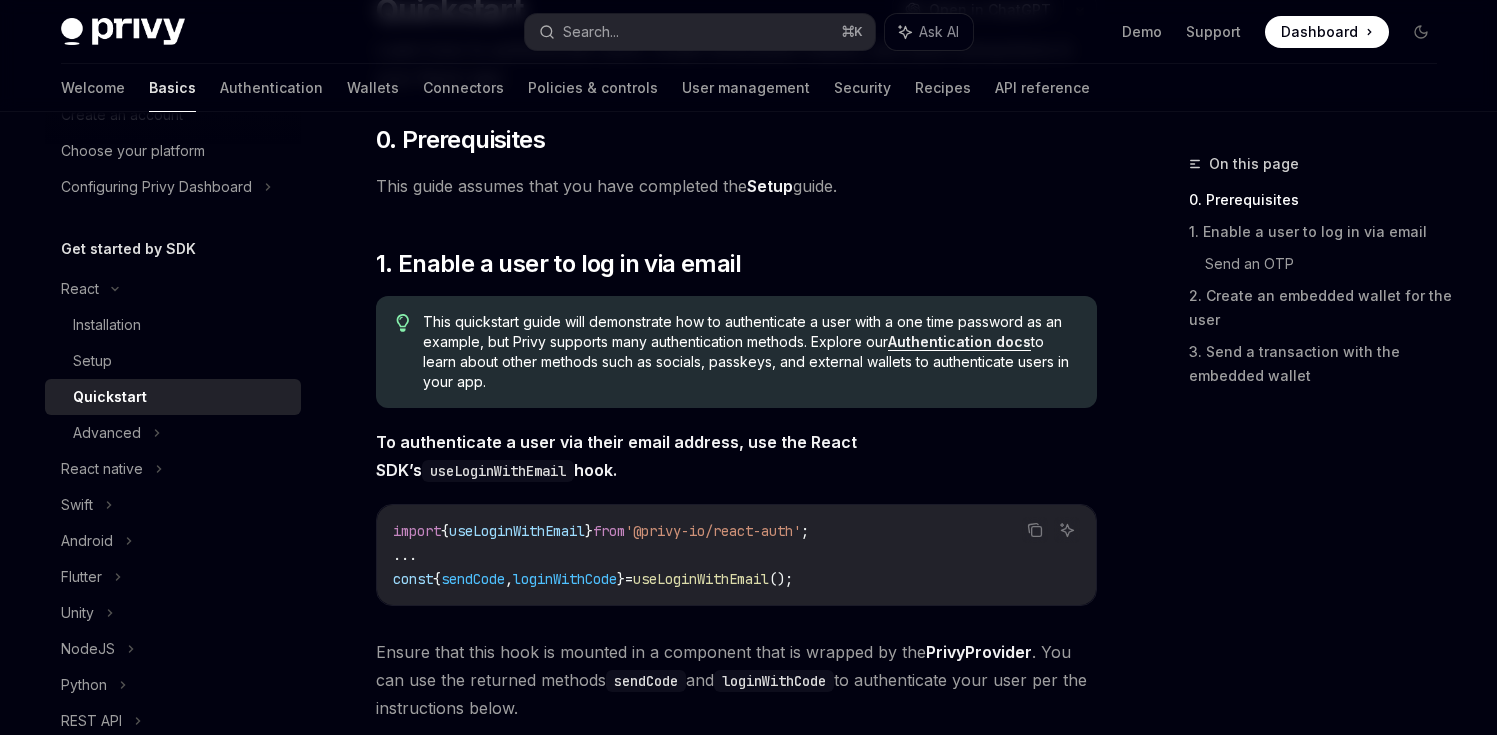 scroll, scrollTop: 418, scrollLeft: 0, axis: vertical 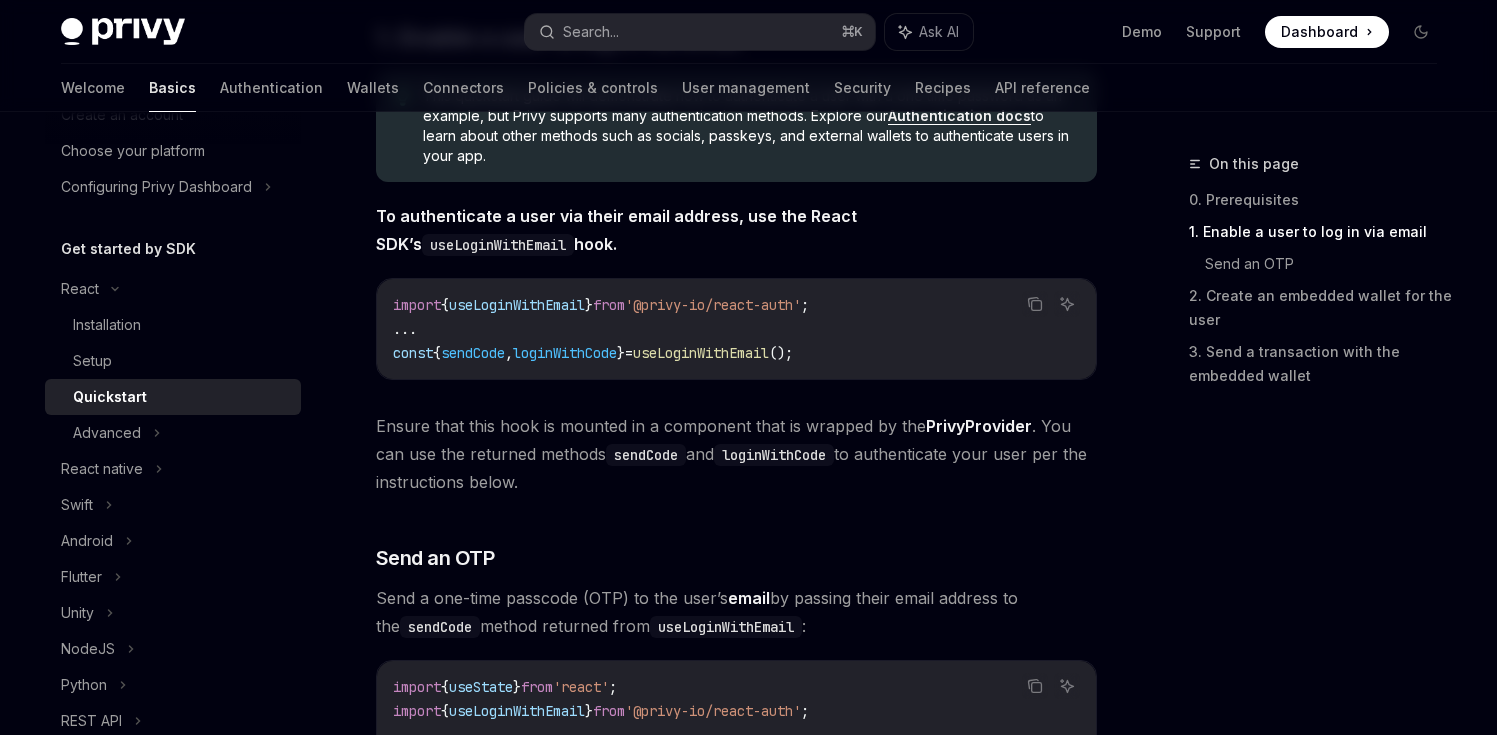 click on "import  { useLoginWithEmail }  from  '@privy-io/react-auth' ;
...
const  { sendCode ,  loginWithCode }  =  useLoginWithEmail ();" at bounding box center [736, 329] 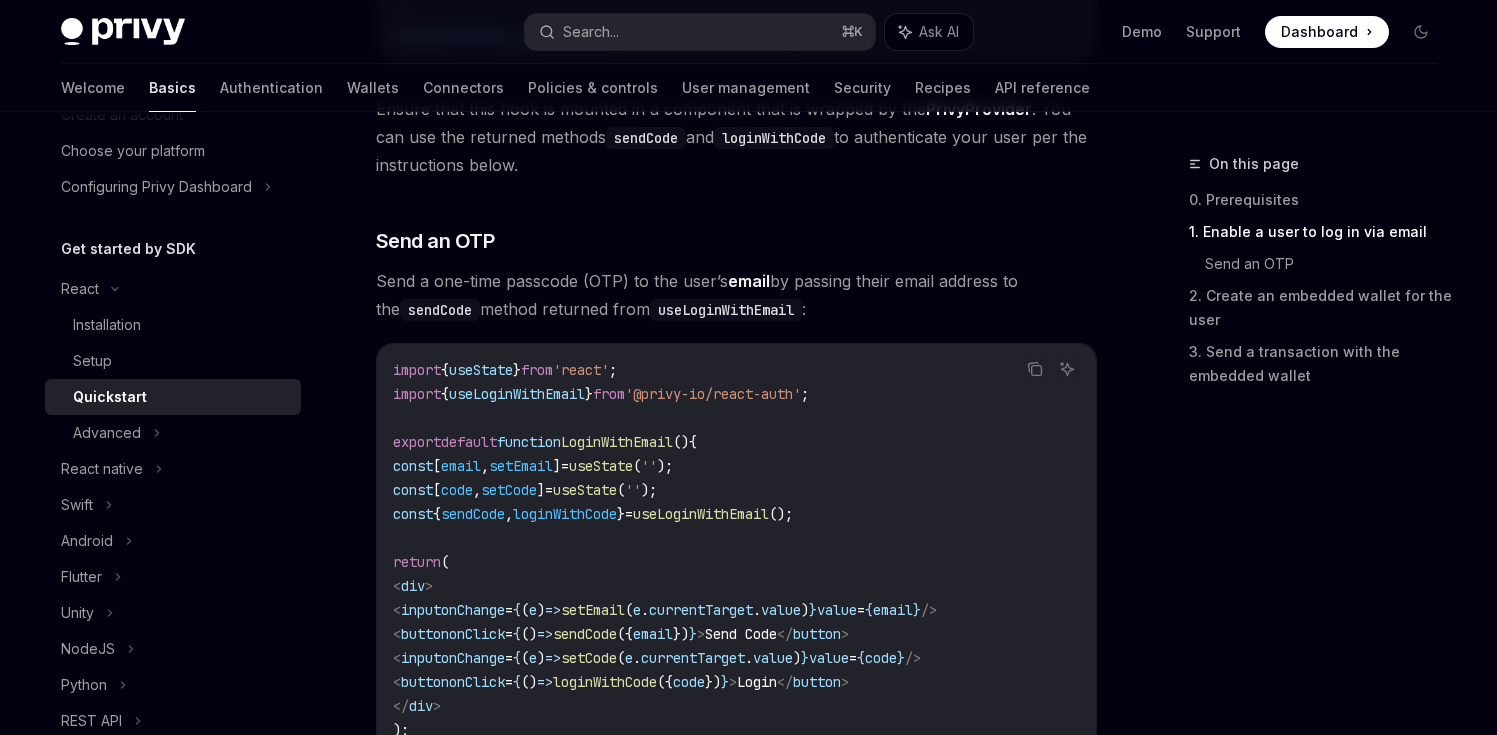 scroll, scrollTop: 814, scrollLeft: 0, axis: vertical 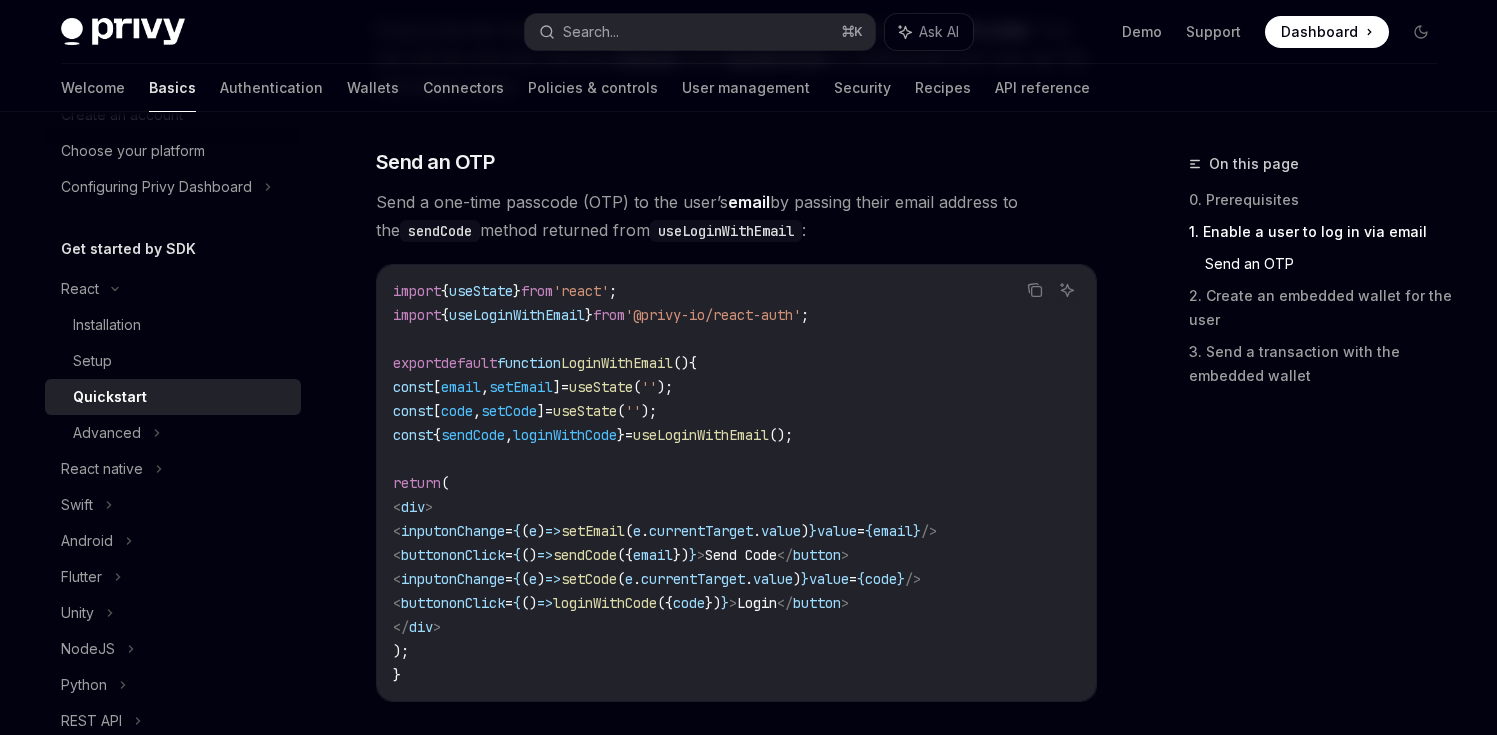 drag, startPoint x: 498, startPoint y: 630, endPoint x: 424, endPoint y: 509, distance: 141.83441 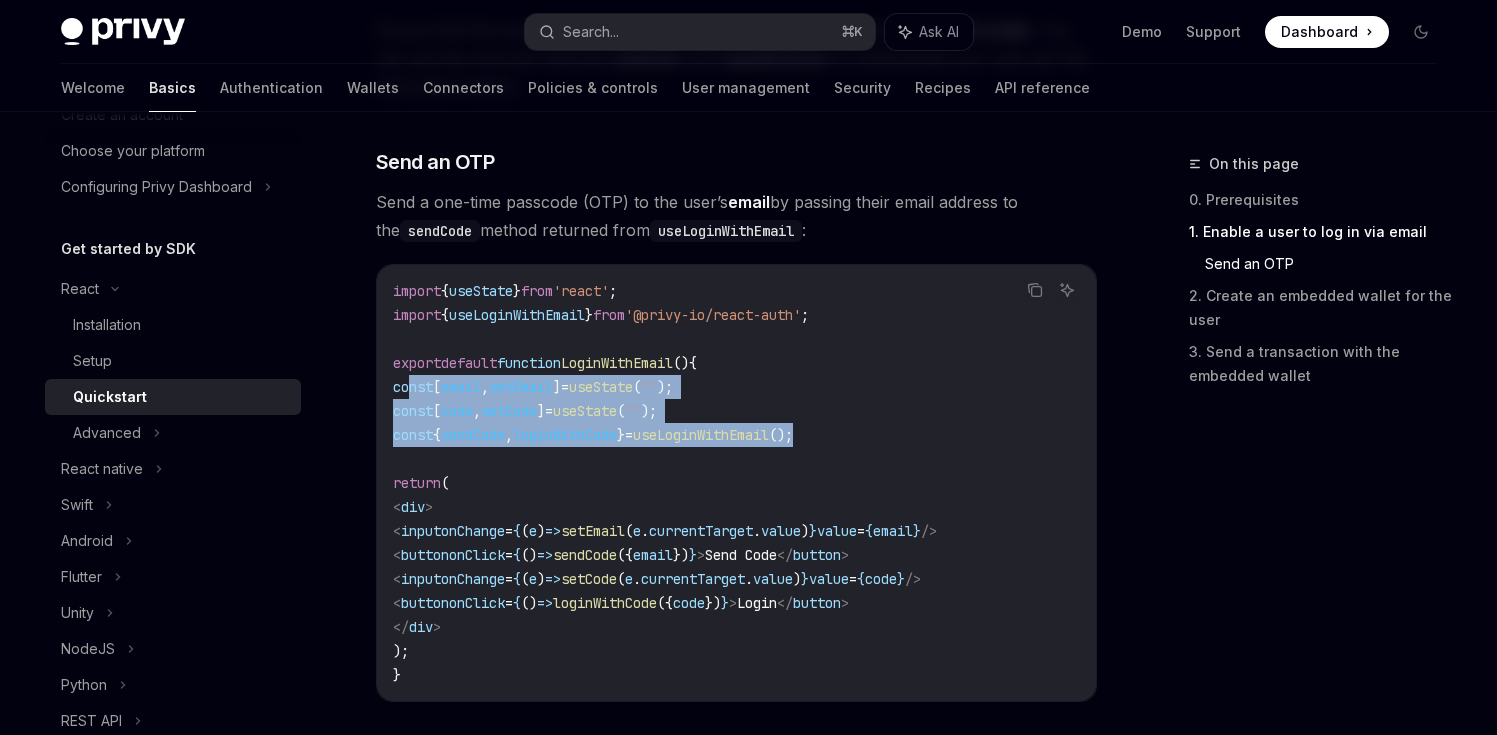 drag, startPoint x: 410, startPoint y: 388, endPoint x: 929, endPoint y: 445, distance: 522.12067 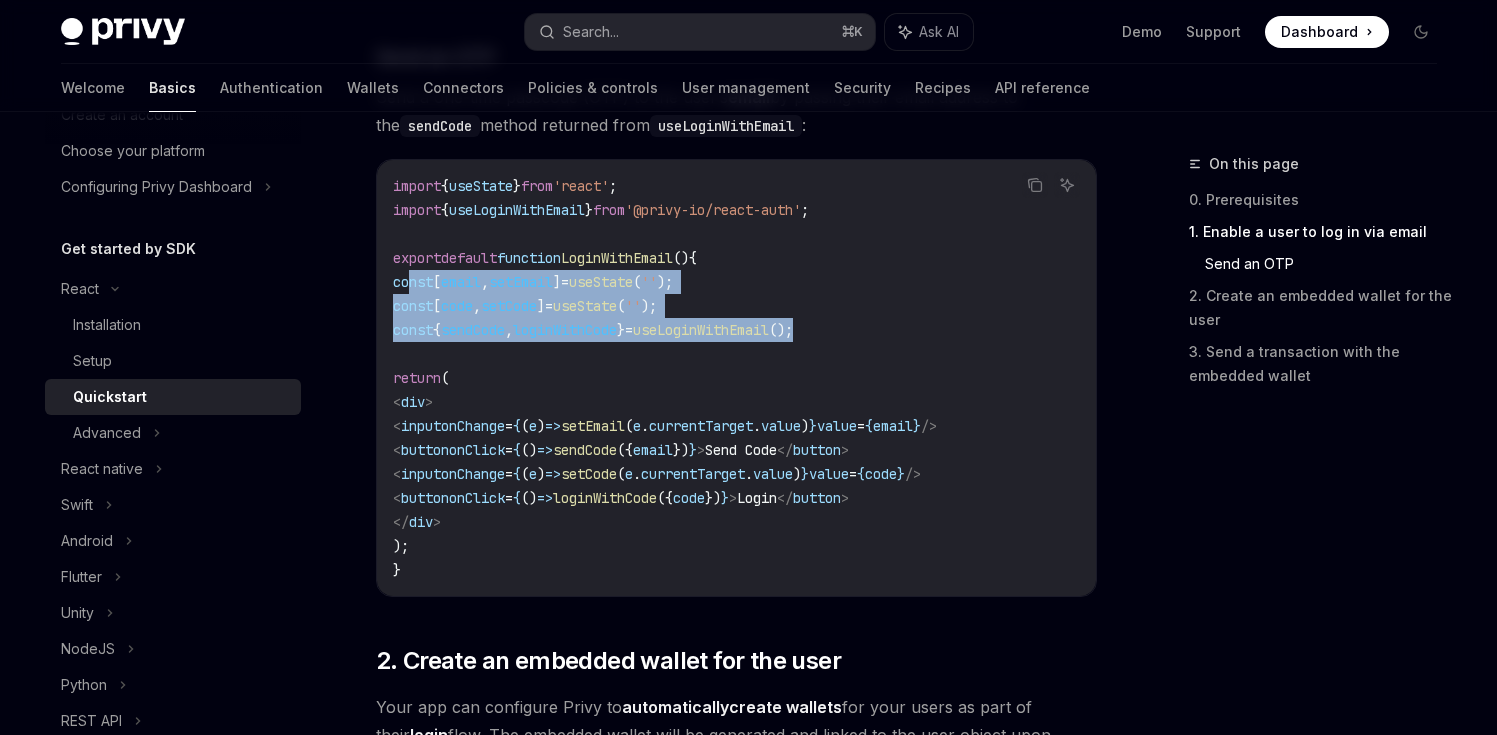 scroll, scrollTop: 923, scrollLeft: 0, axis: vertical 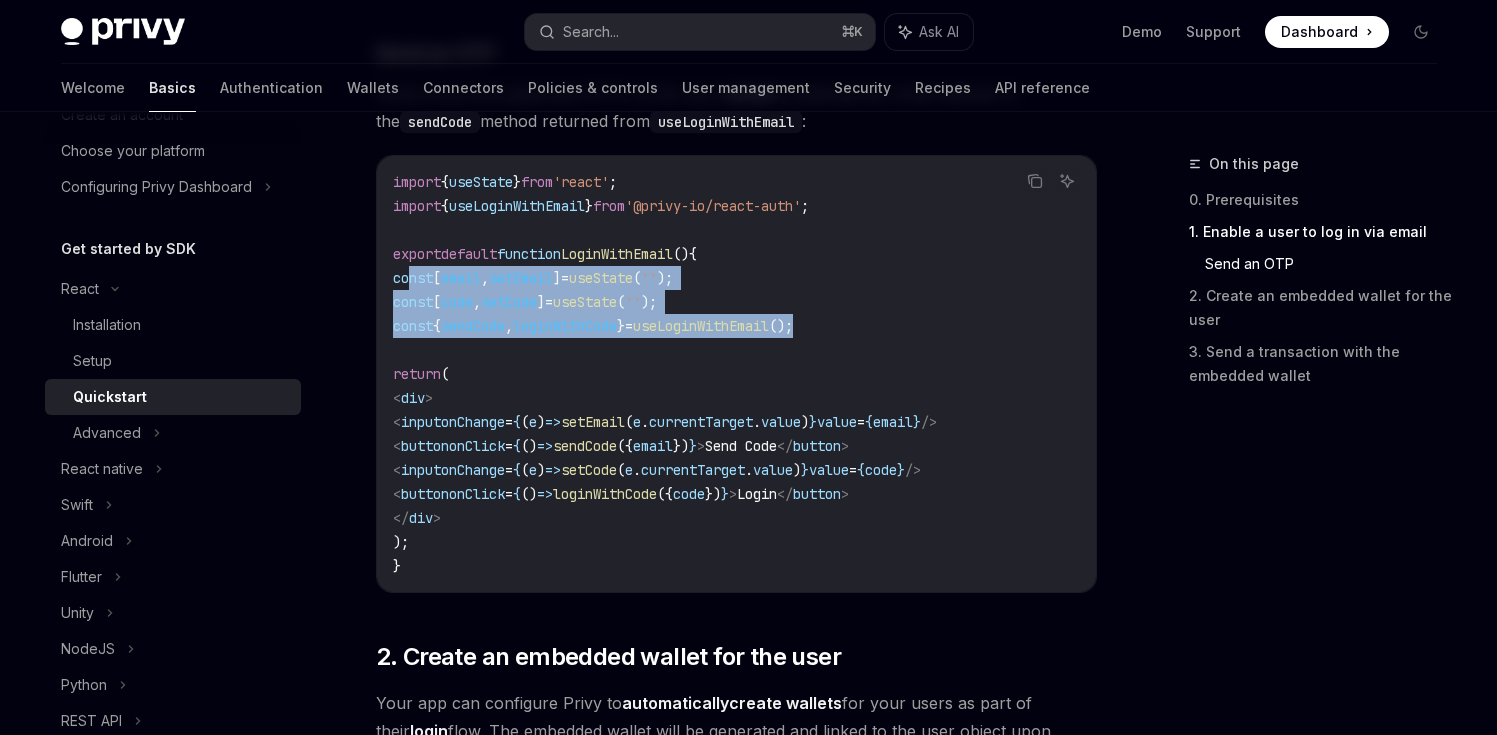 drag, startPoint x: 949, startPoint y: 499, endPoint x: 445, endPoint y: 418, distance: 510.46744 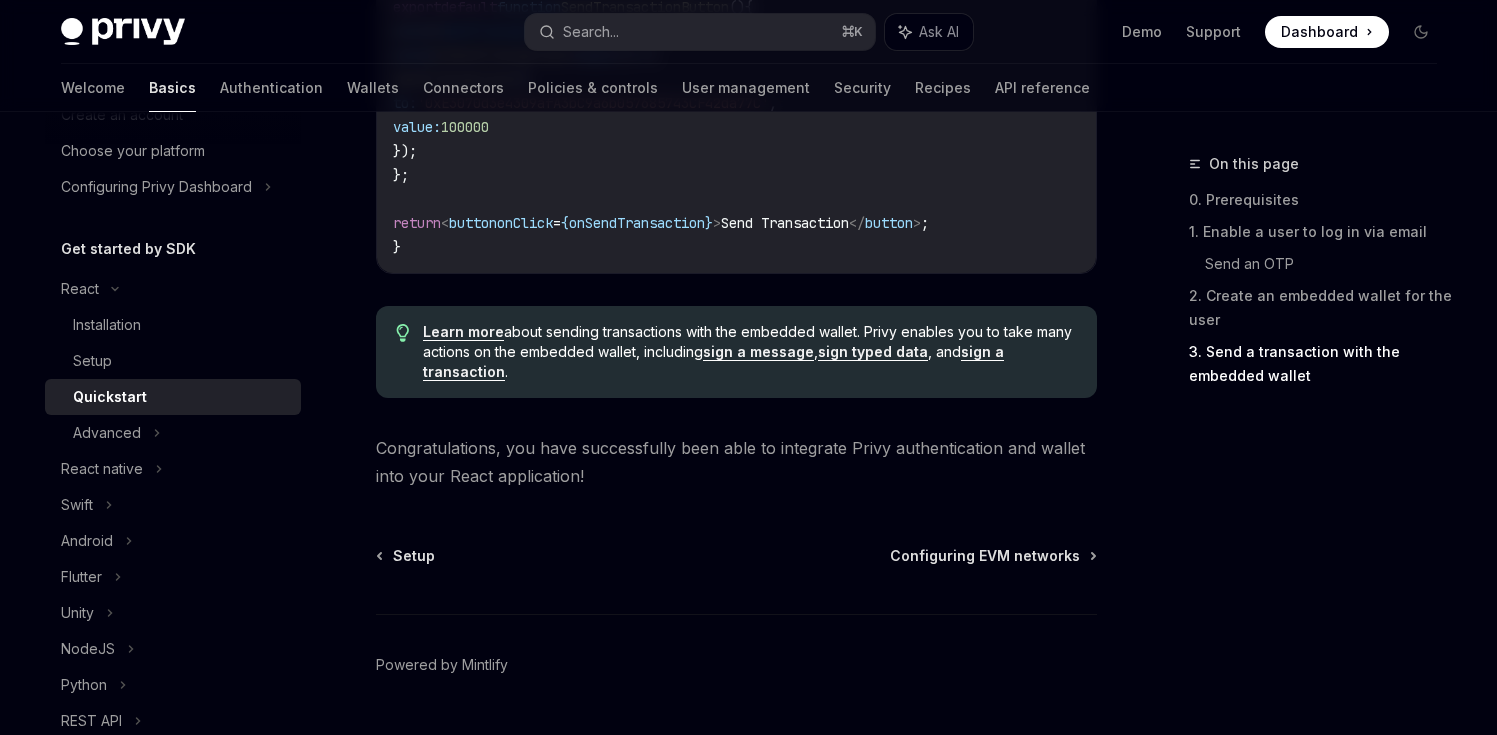 scroll, scrollTop: 2166, scrollLeft: 0, axis: vertical 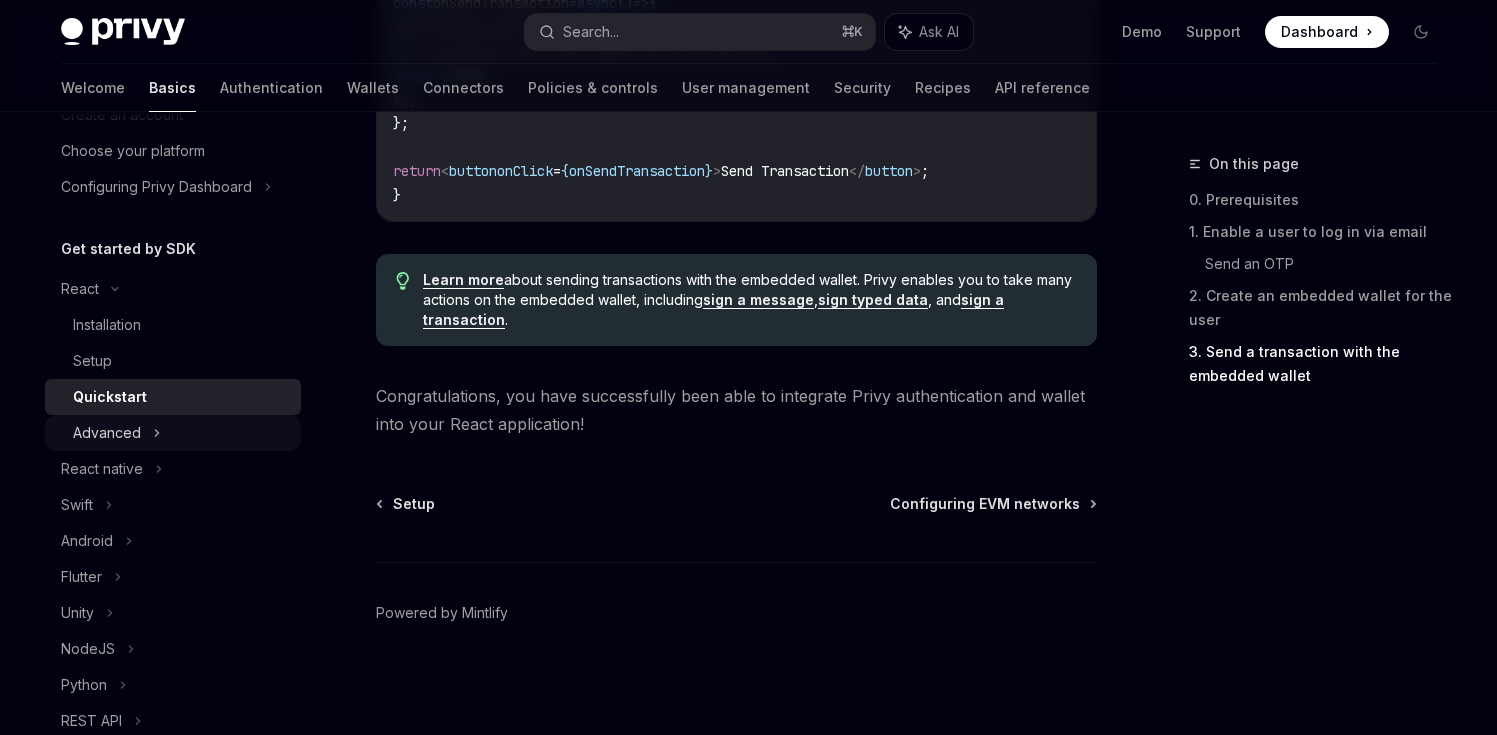 click on "Advanced" at bounding box center [173, 433] 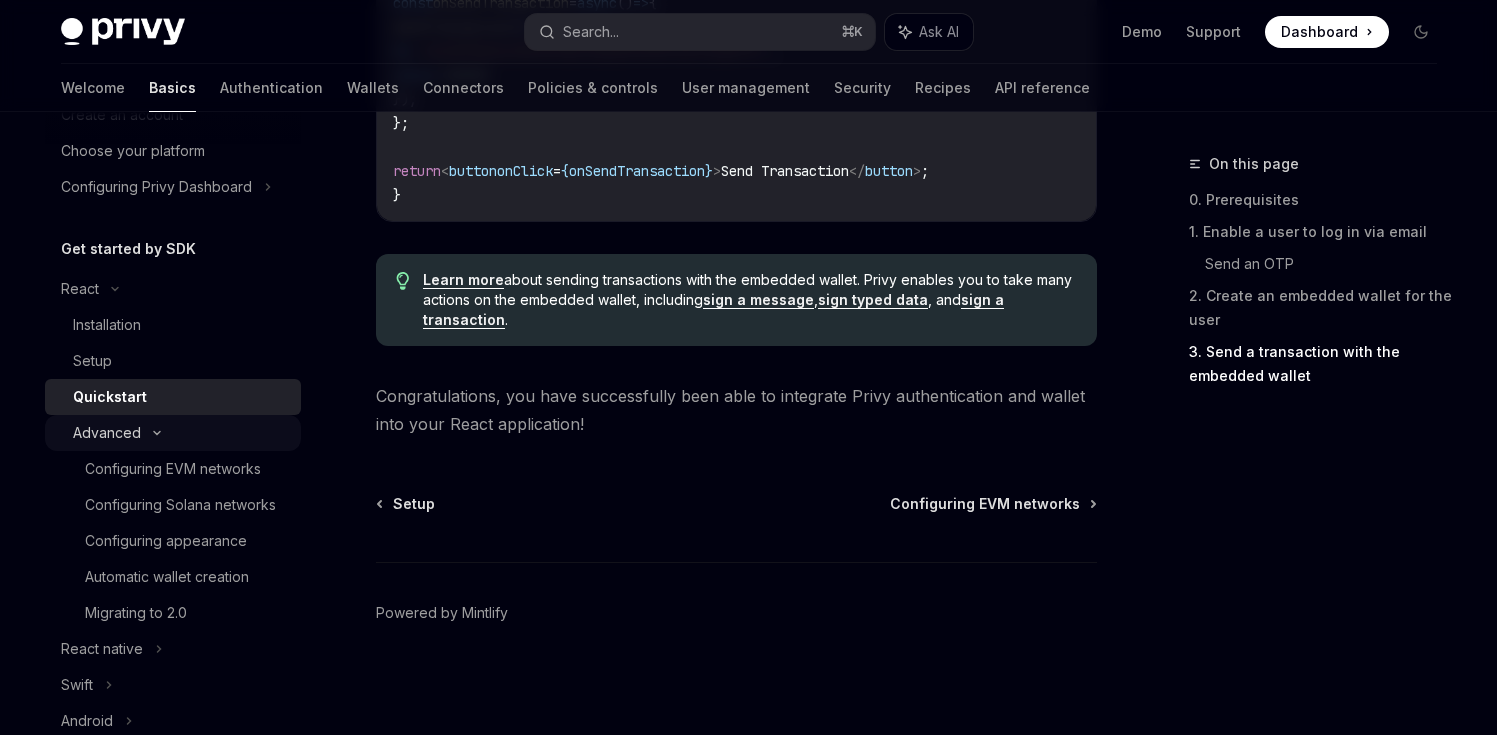 type on "*" 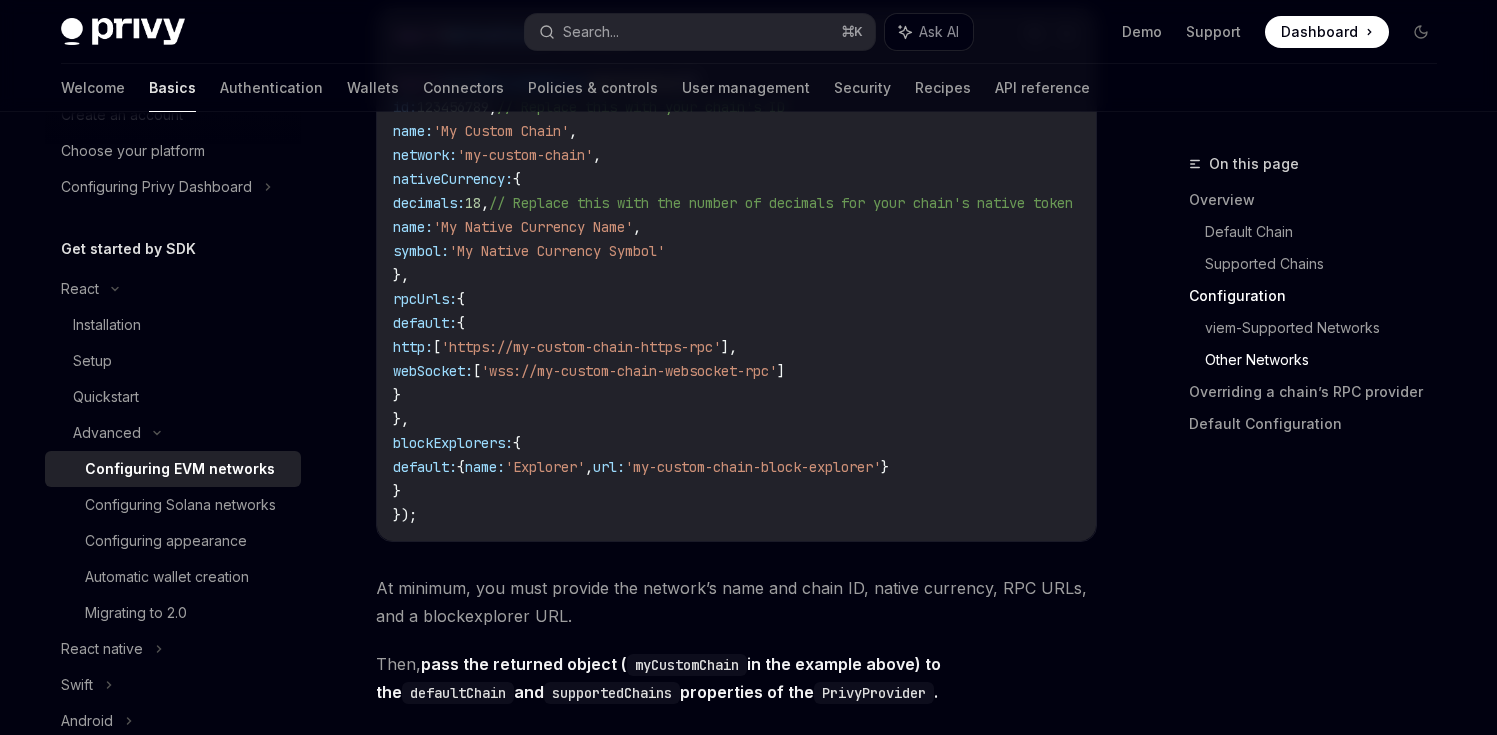 scroll, scrollTop: 3645, scrollLeft: 0, axis: vertical 